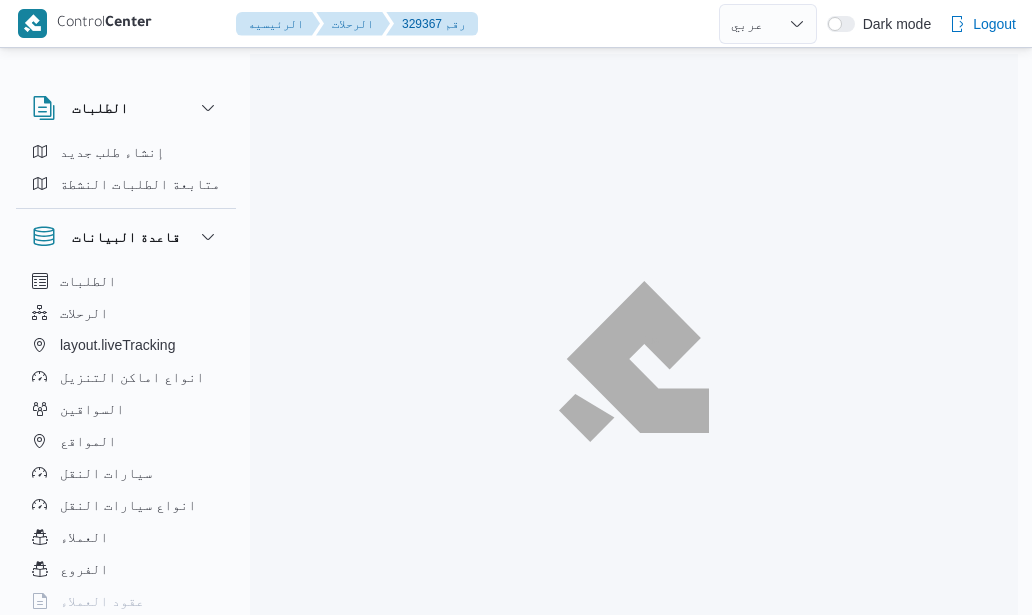 select on "ar" 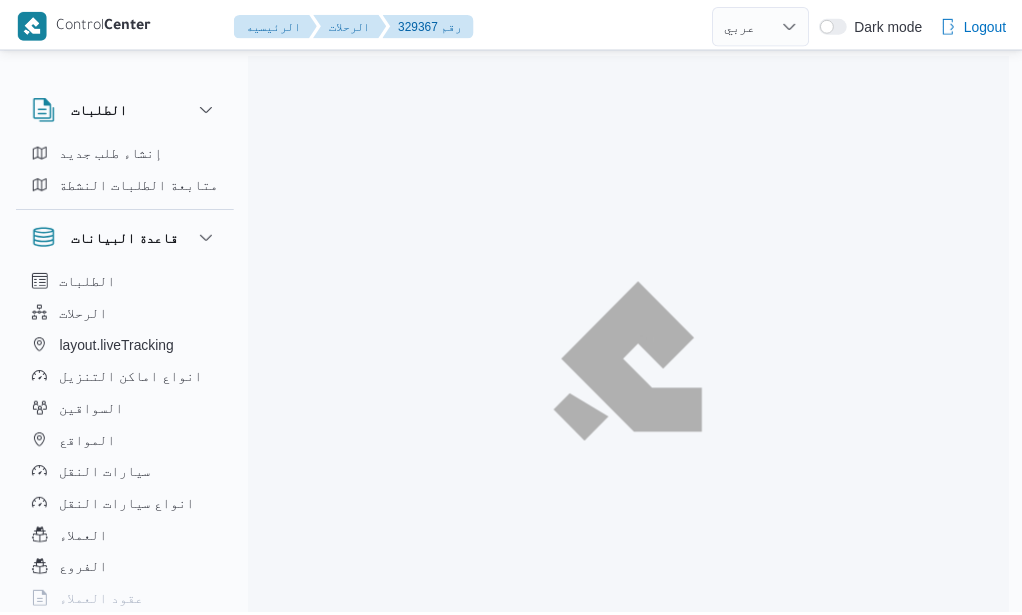scroll, scrollTop: 0, scrollLeft: 0, axis: both 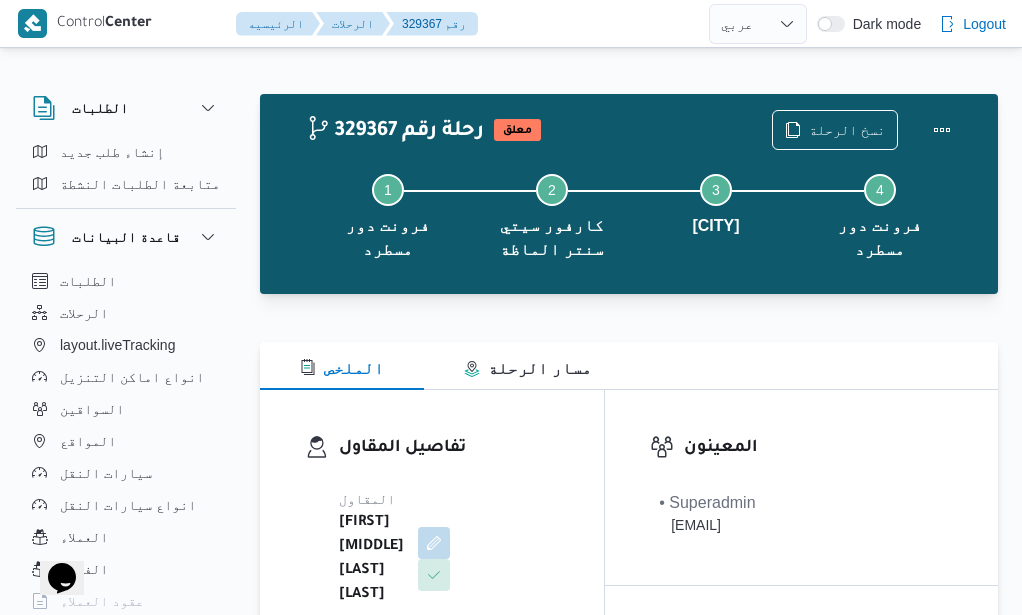 click at bounding box center [629, 306] 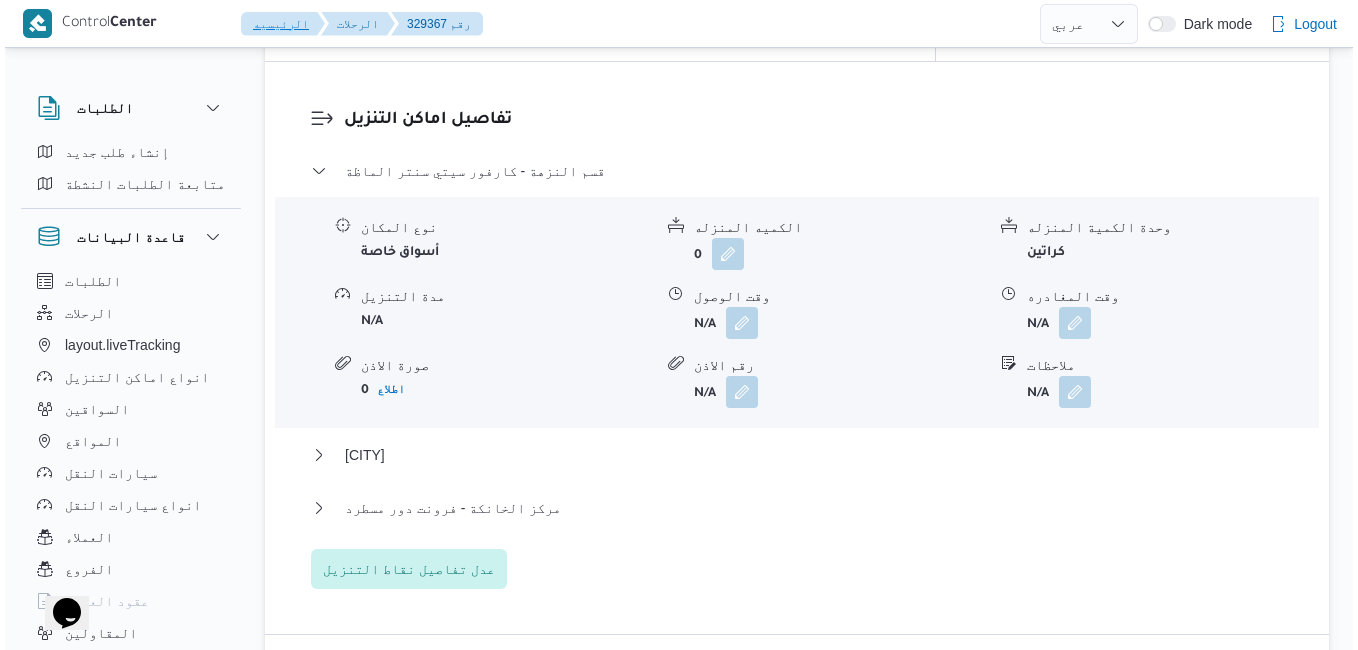 scroll, scrollTop: 1760, scrollLeft: 0, axis: vertical 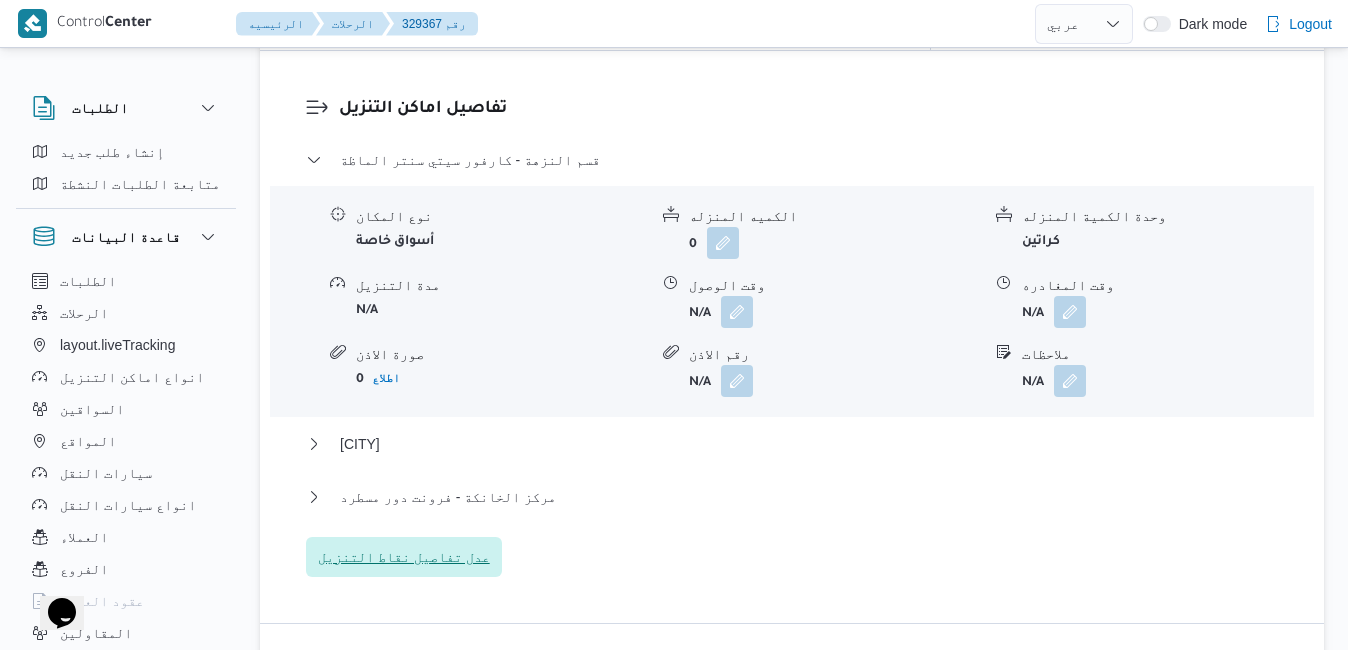 click on "عدل تفاصيل نقاط التنزيل" at bounding box center [404, 557] 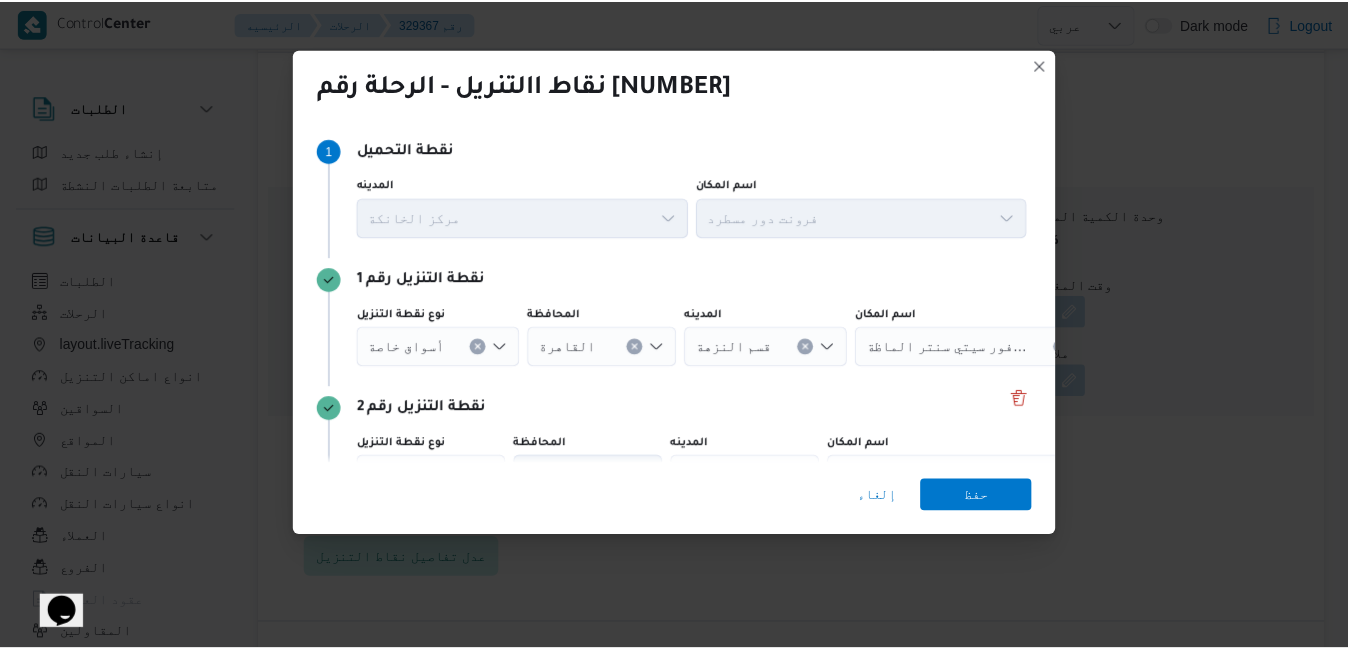 scroll, scrollTop: 6, scrollLeft: 0, axis: vertical 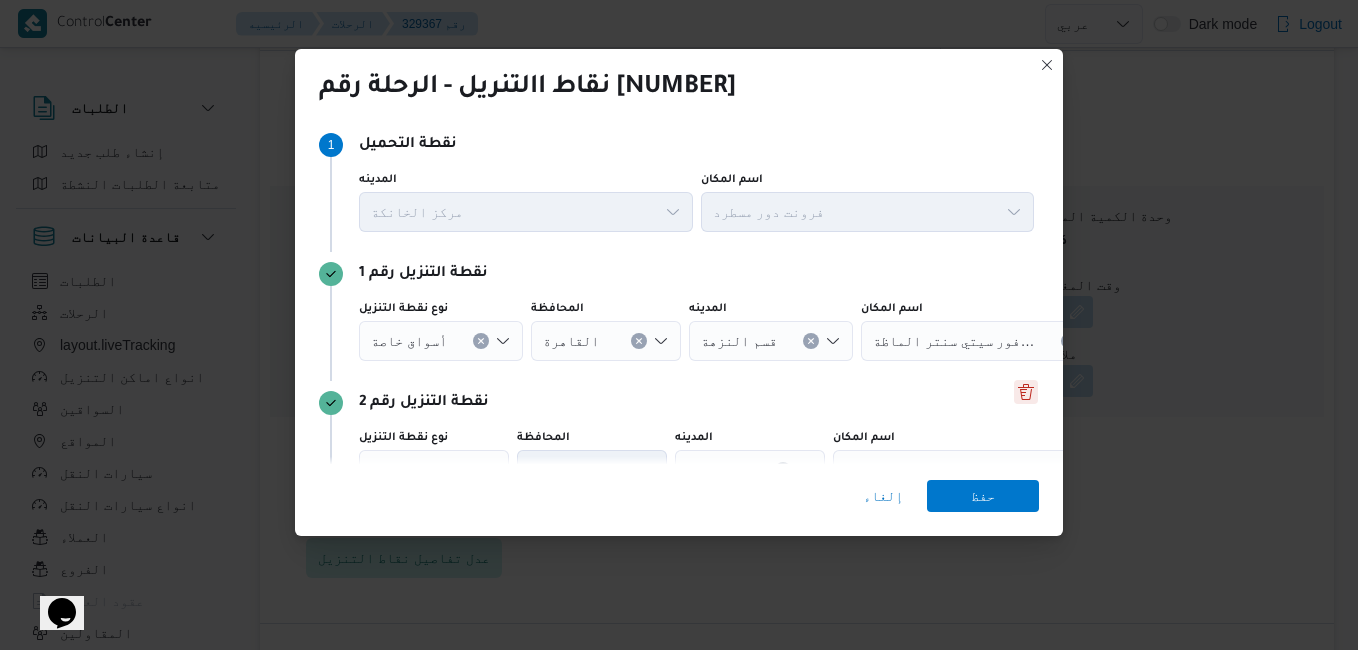 click at bounding box center (1026, 392) 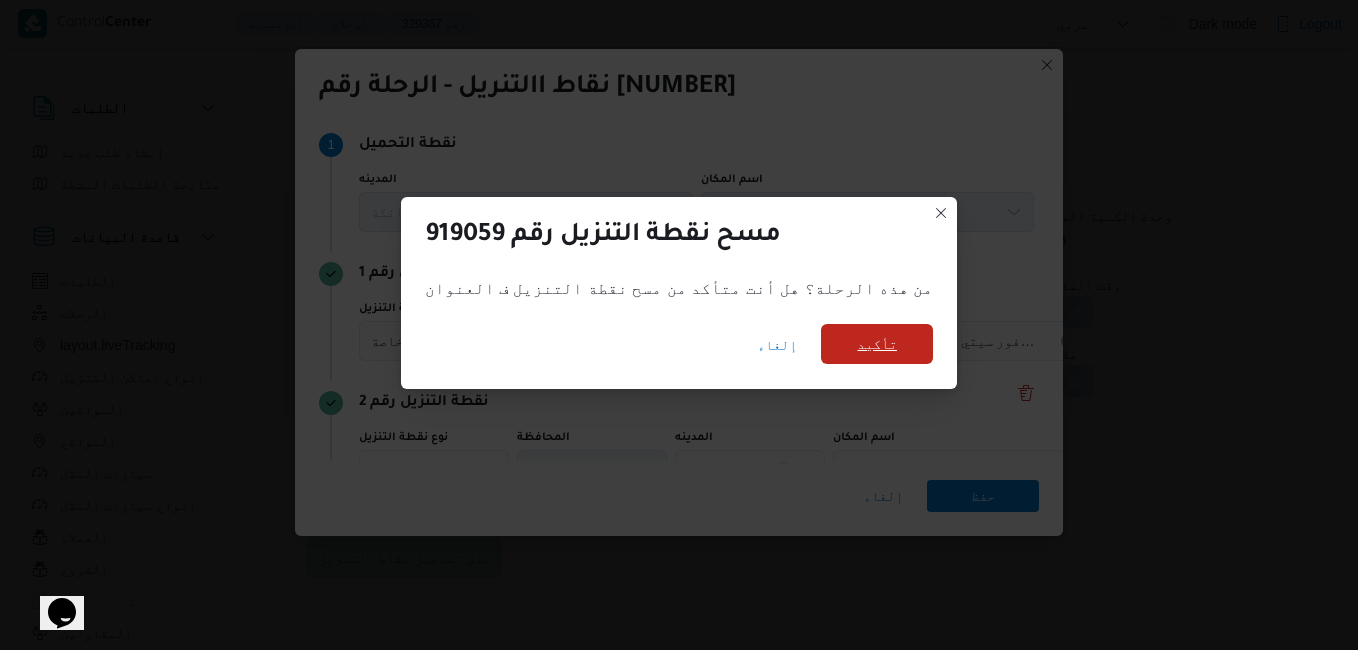 click on "تأكيد" at bounding box center [877, 344] 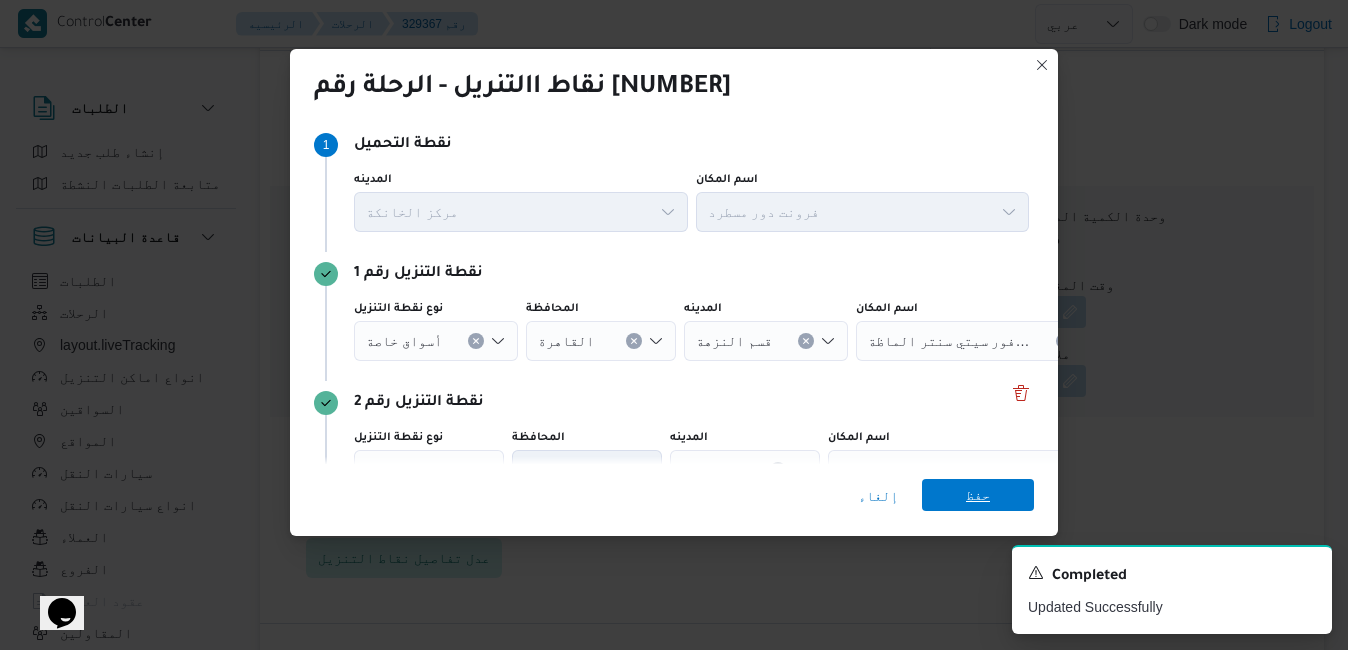 click on "حفظ" at bounding box center (978, 495) 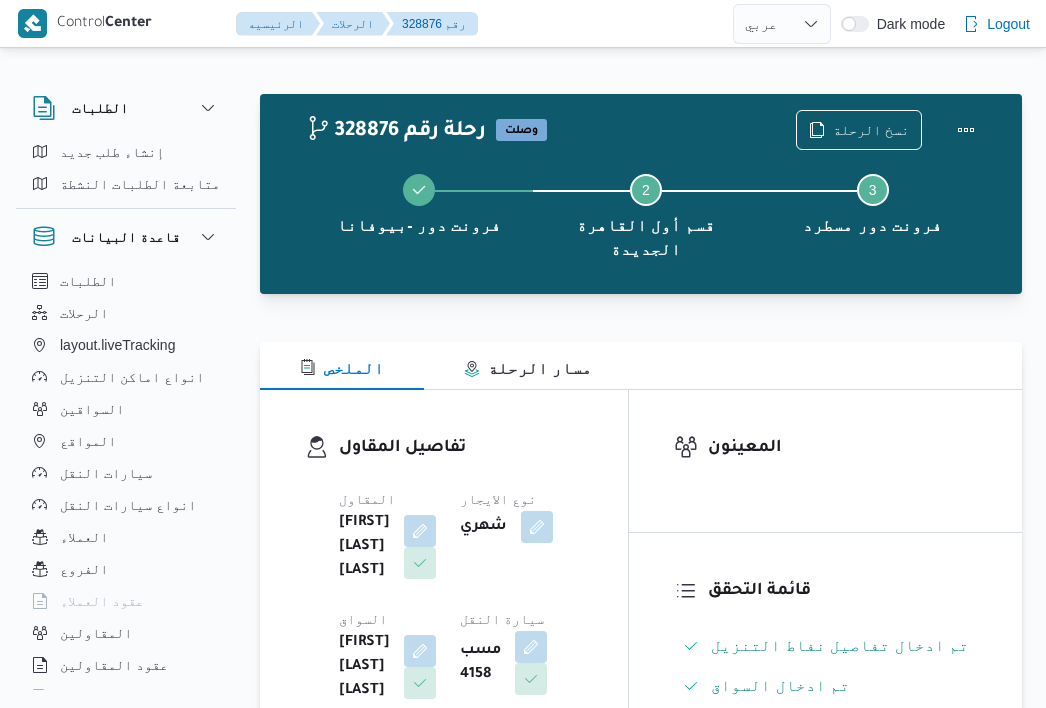 select on "ar" 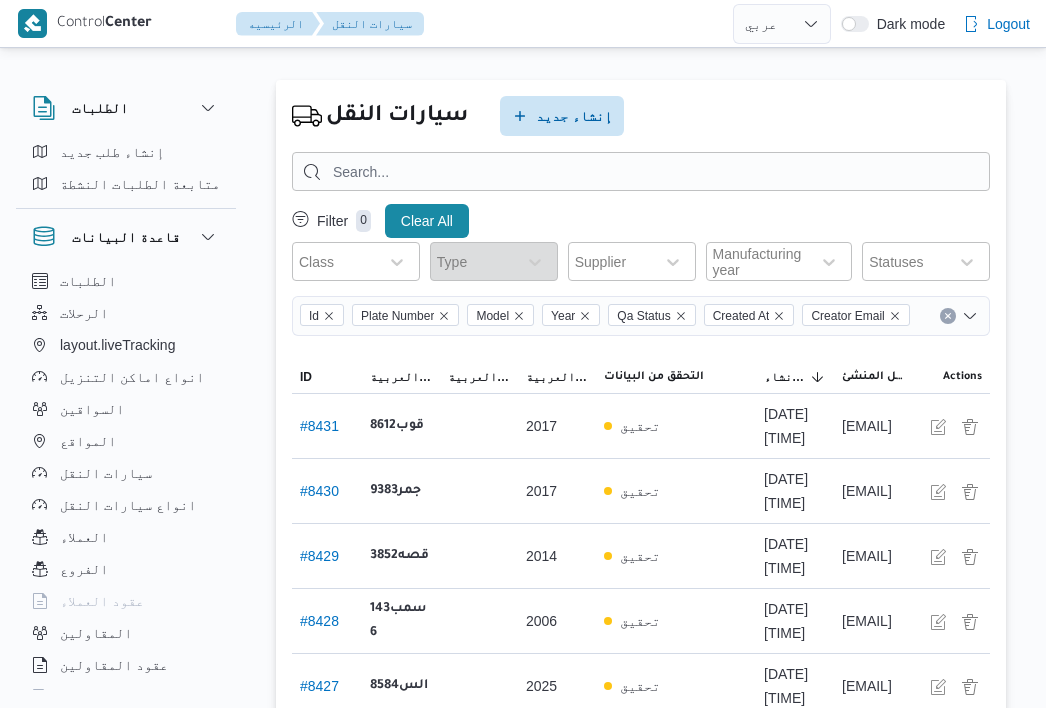 select on "ar" 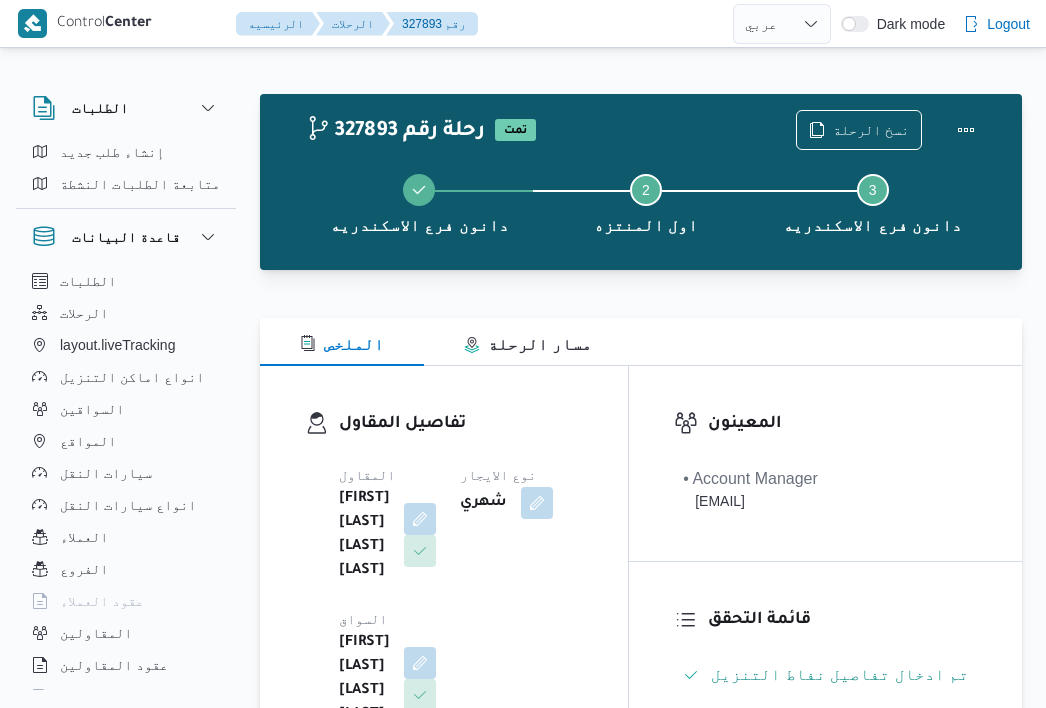 select on "ar" 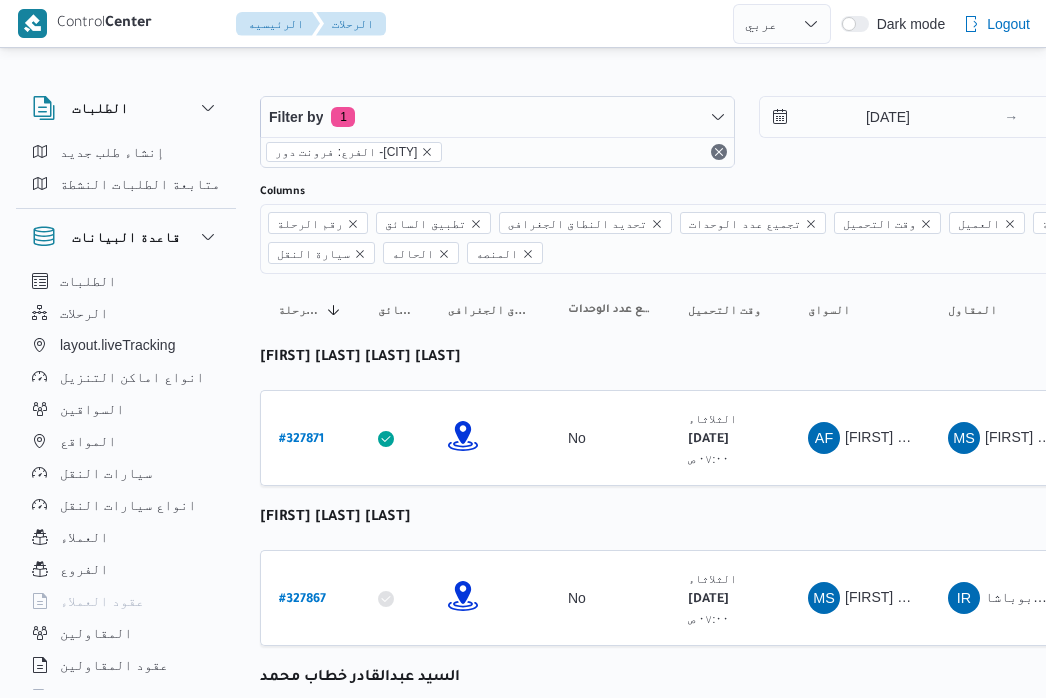 select on "ar" 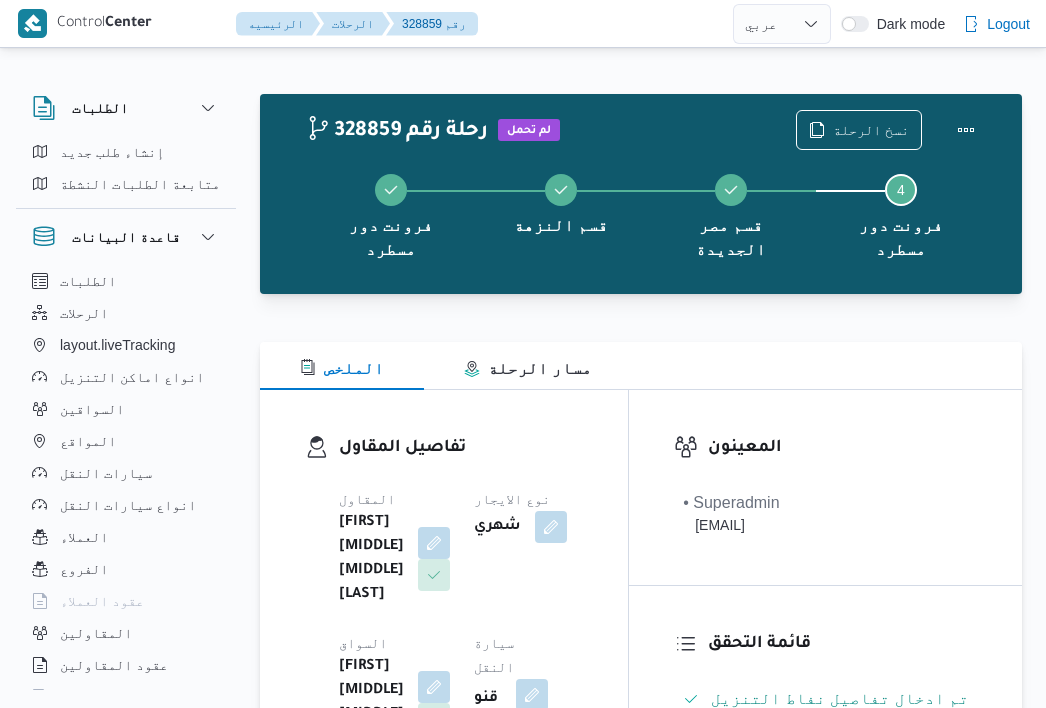 select on "ar" 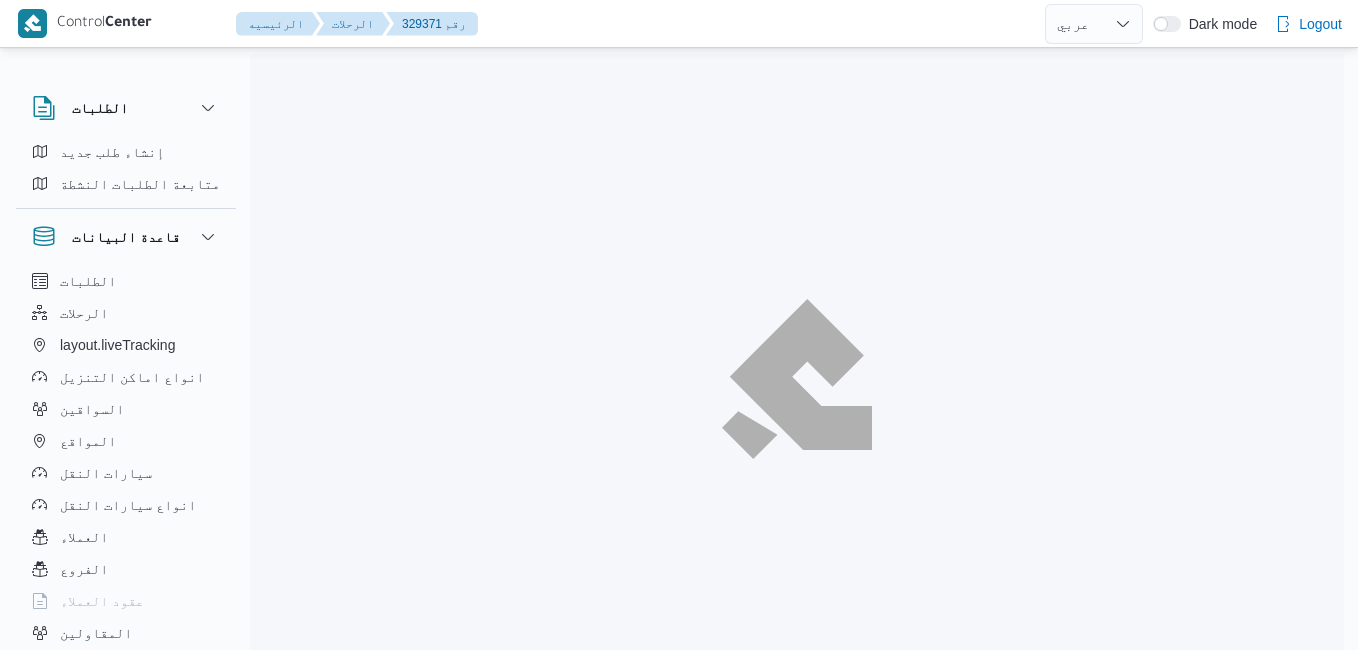 select on "ar" 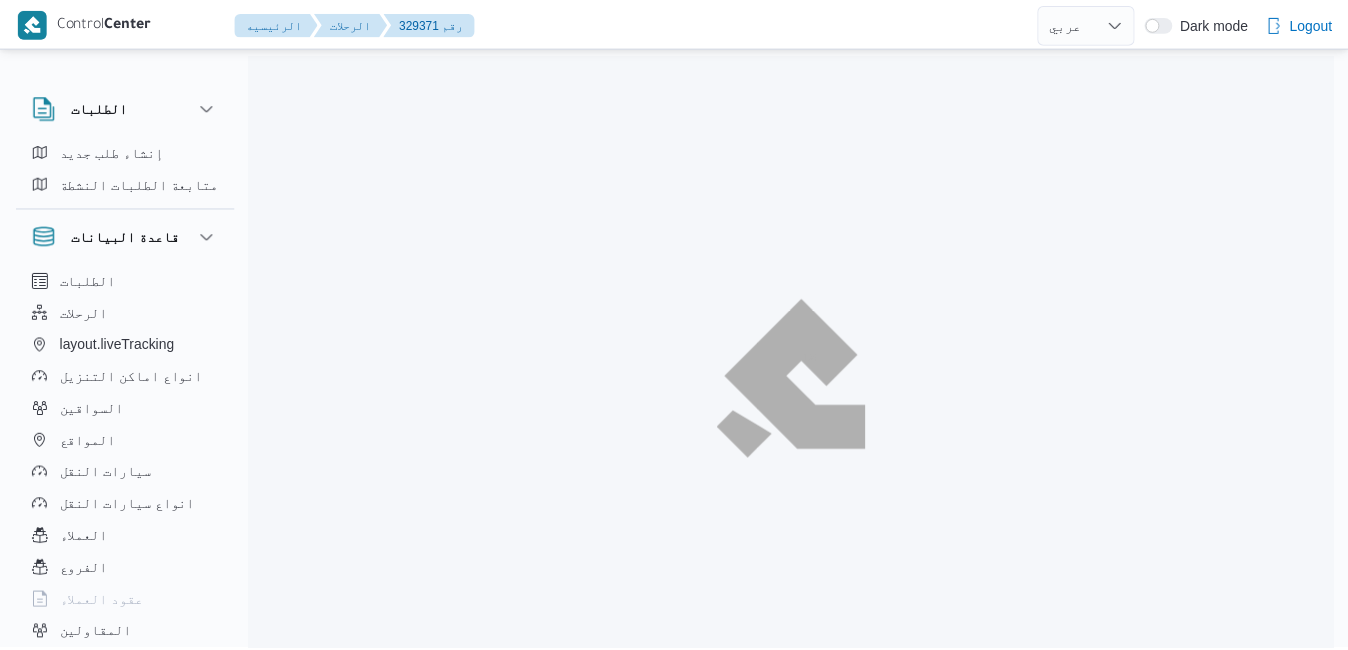 scroll, scrollTop: 0, scrollLeft: 0, axis: both 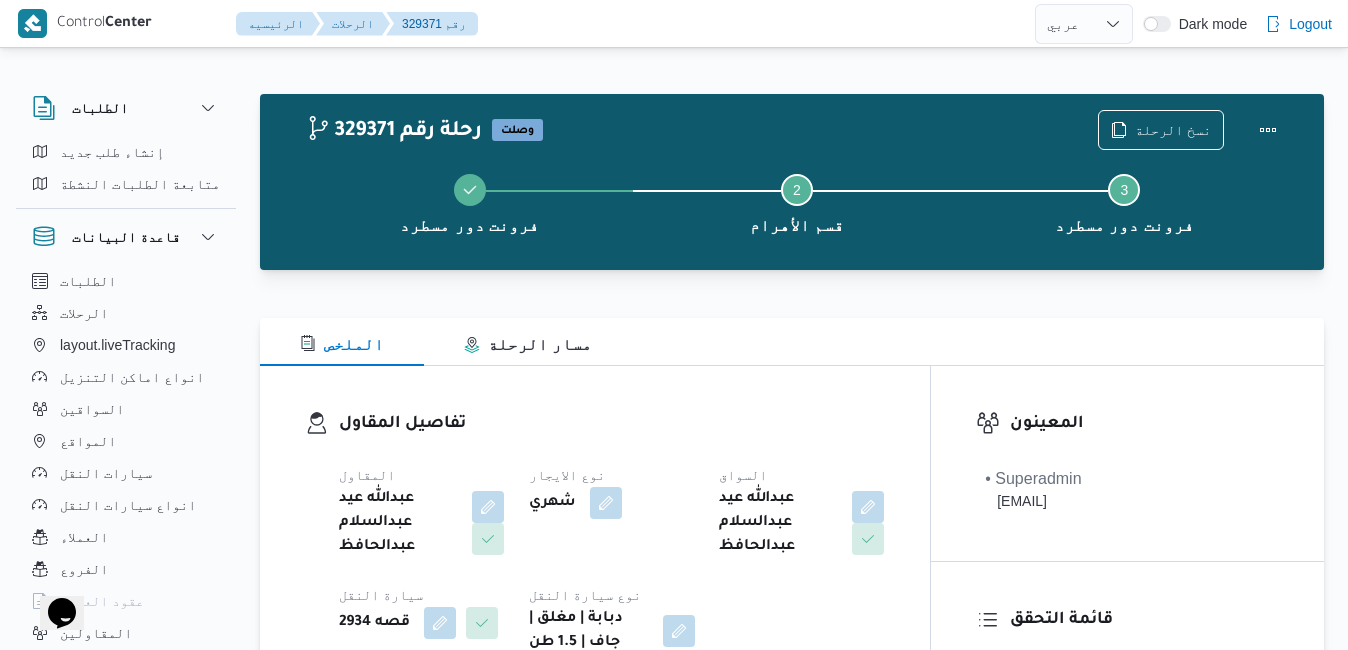 click on "تفاصيل المقاول المقاول [NAME] نوع الايجار شهري السواق [NAME] سيارة النقل قصه 2934 نوع سيارة النقل دبابة | مغلق | جاف | 1.5 طن" at bounding box center (595, 533) 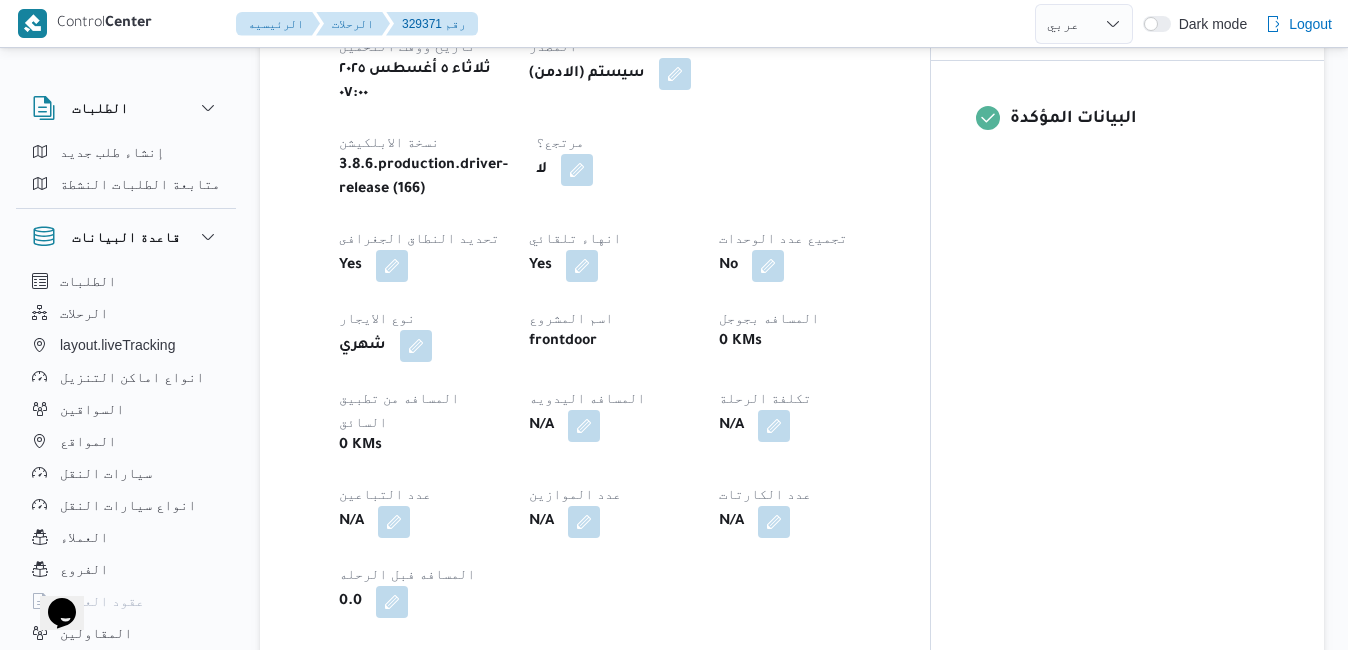 scroll, scrollTop: 1080, scrollLeft: 0, axis: vertical 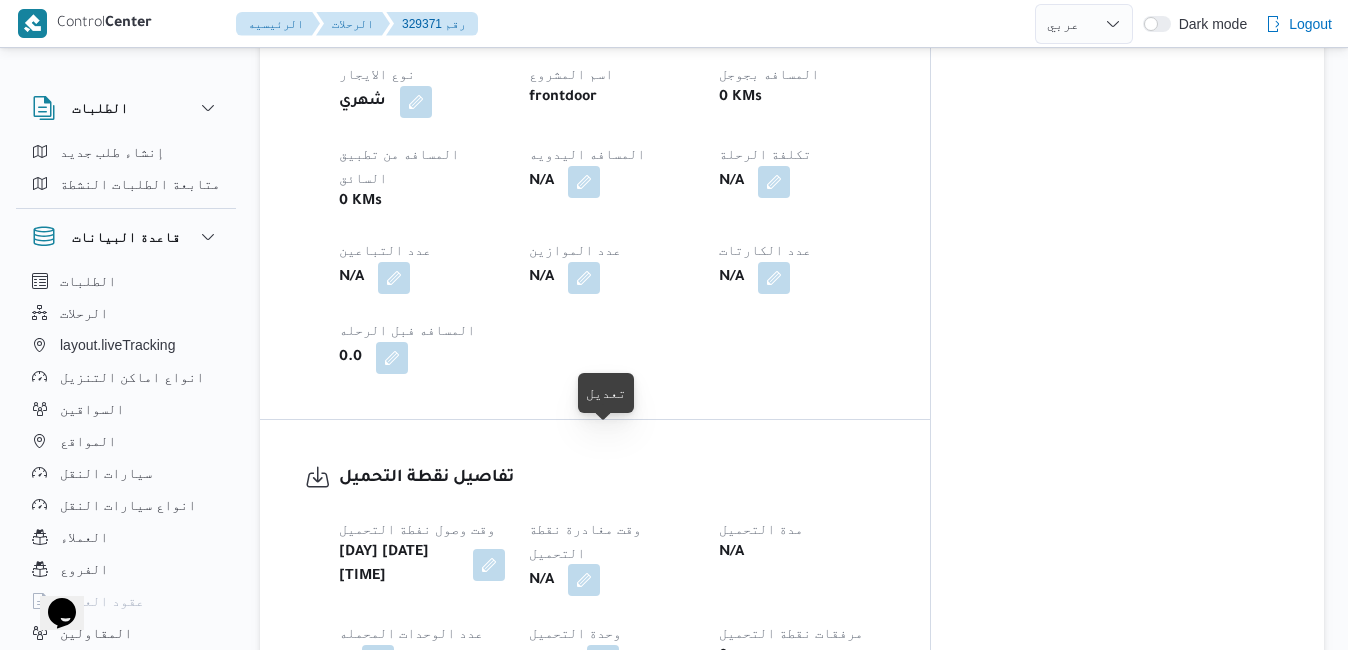 click at bounding box center [584, 580] 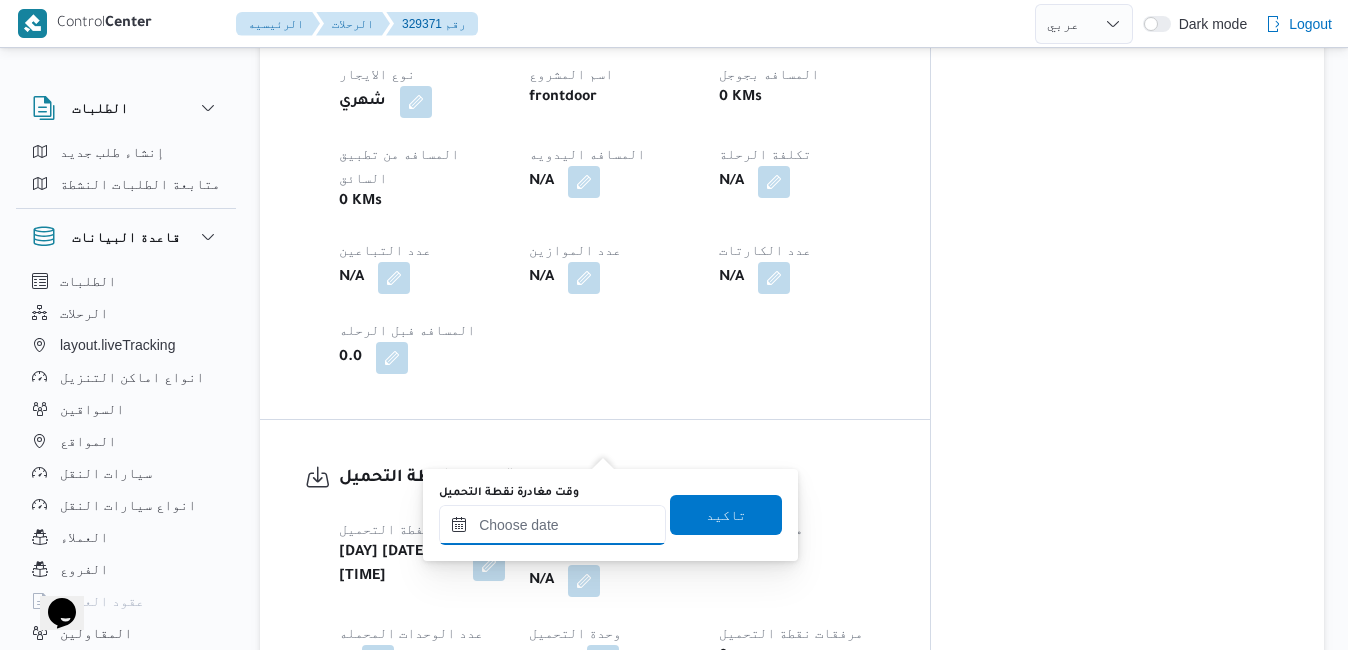 click on "وقت مغادرة نقطة التحميل" at bounding box center (552, 525) 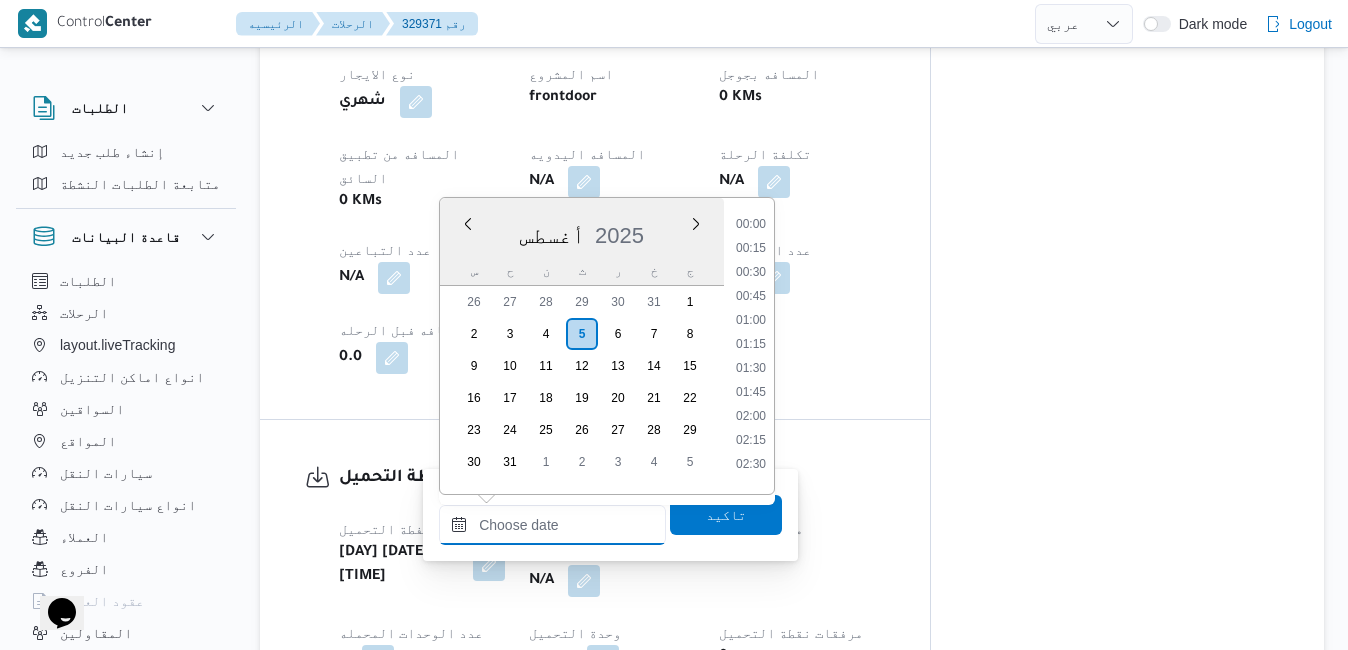 scroll, scrollTop: 822, scrollLeft: 0, axis: vertical 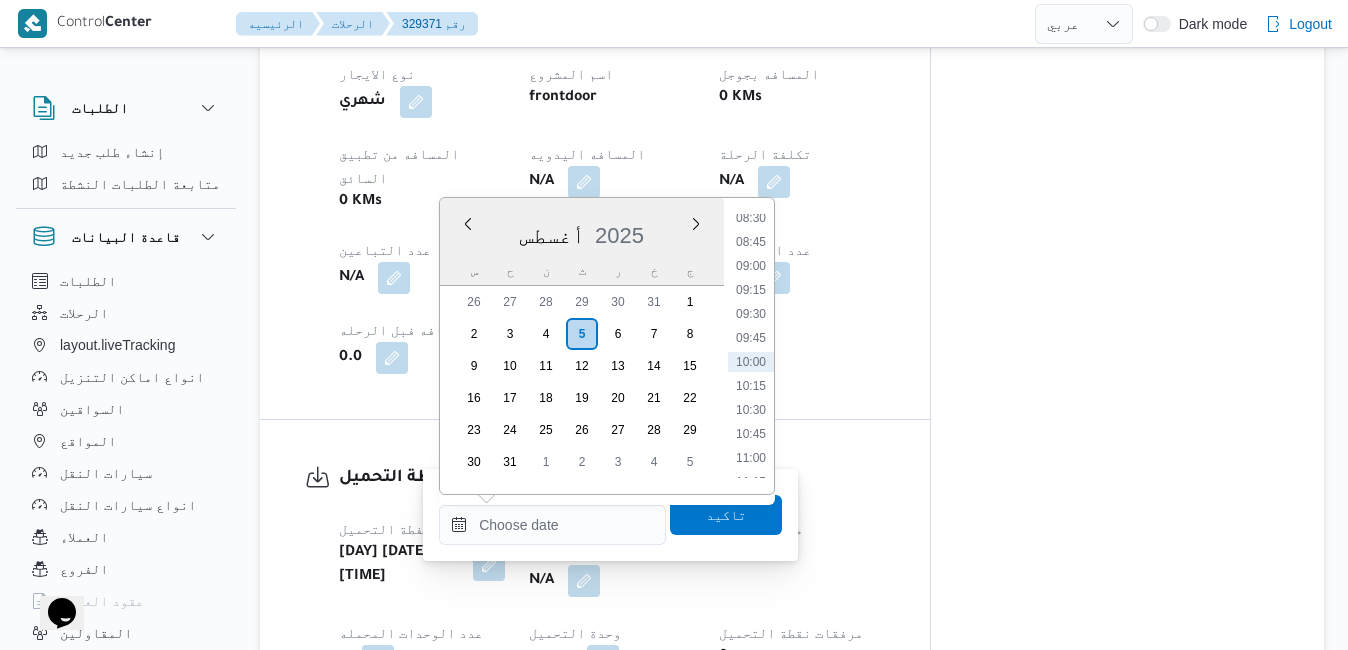 click on "[DATE]" at bounding box center (582, 231) 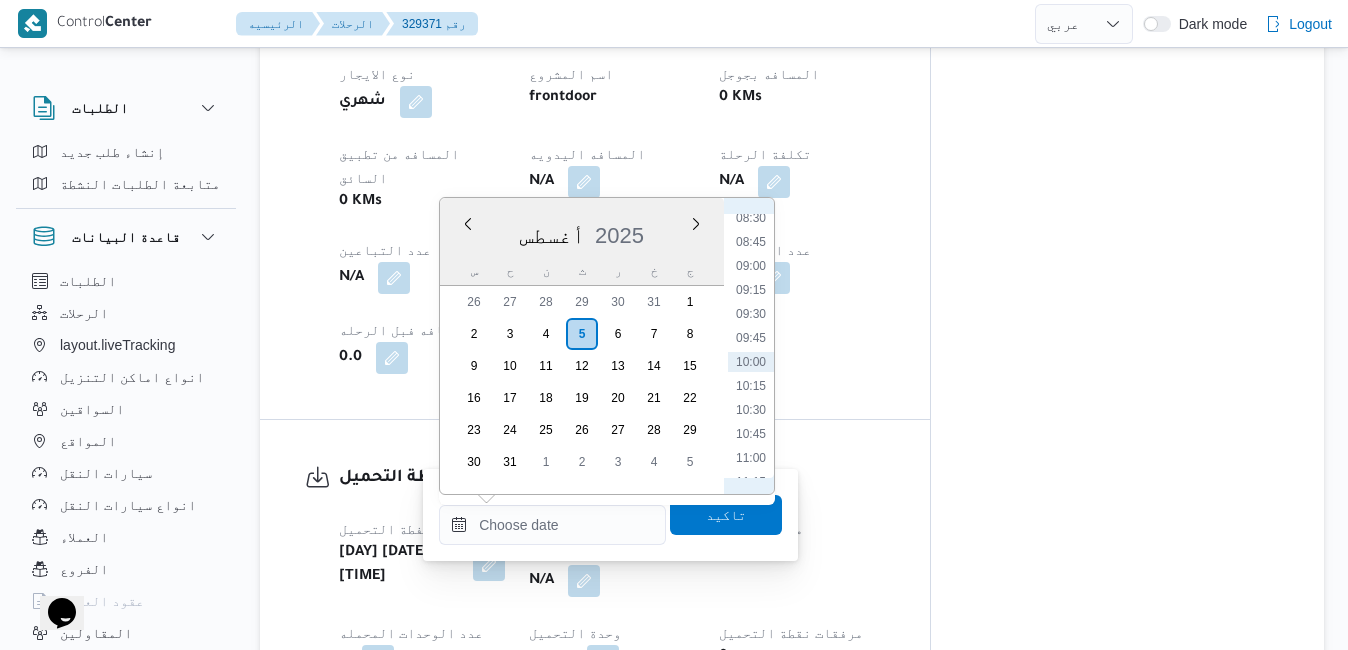 scroll, scrollTop: 591, scrollLeft: 0, axis: vertical 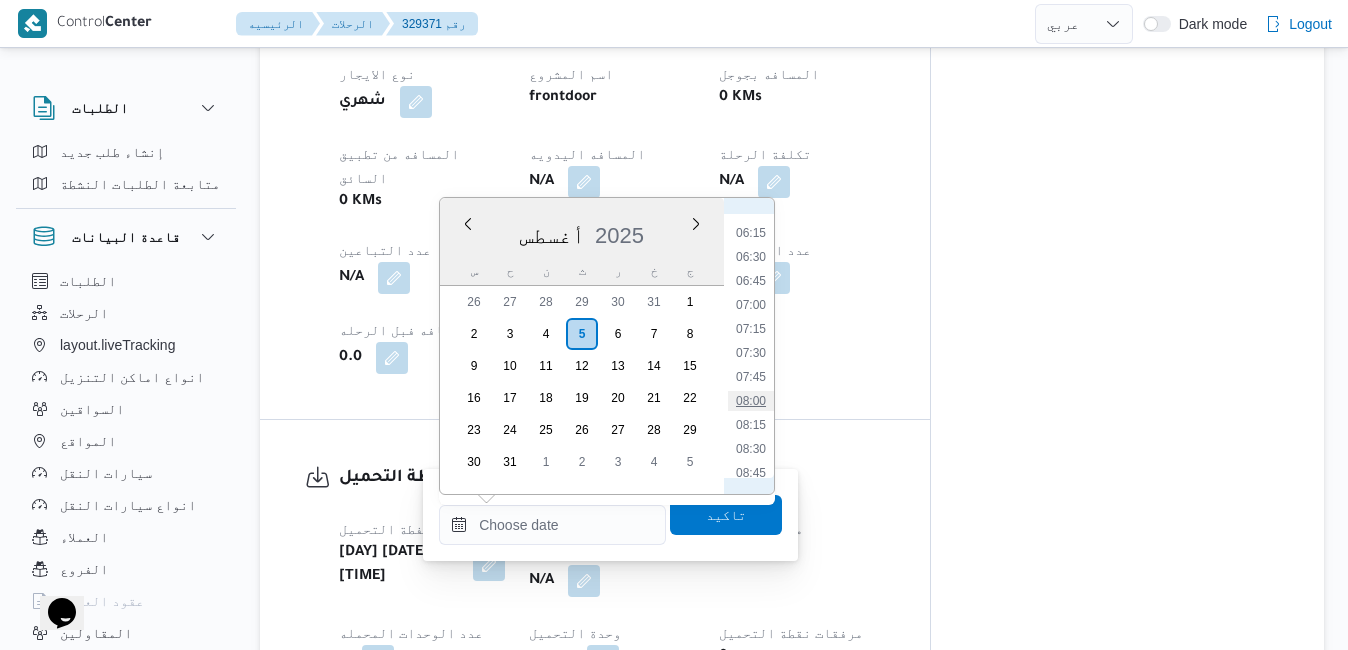 click on "08:00" at bounding box center (751, 401) 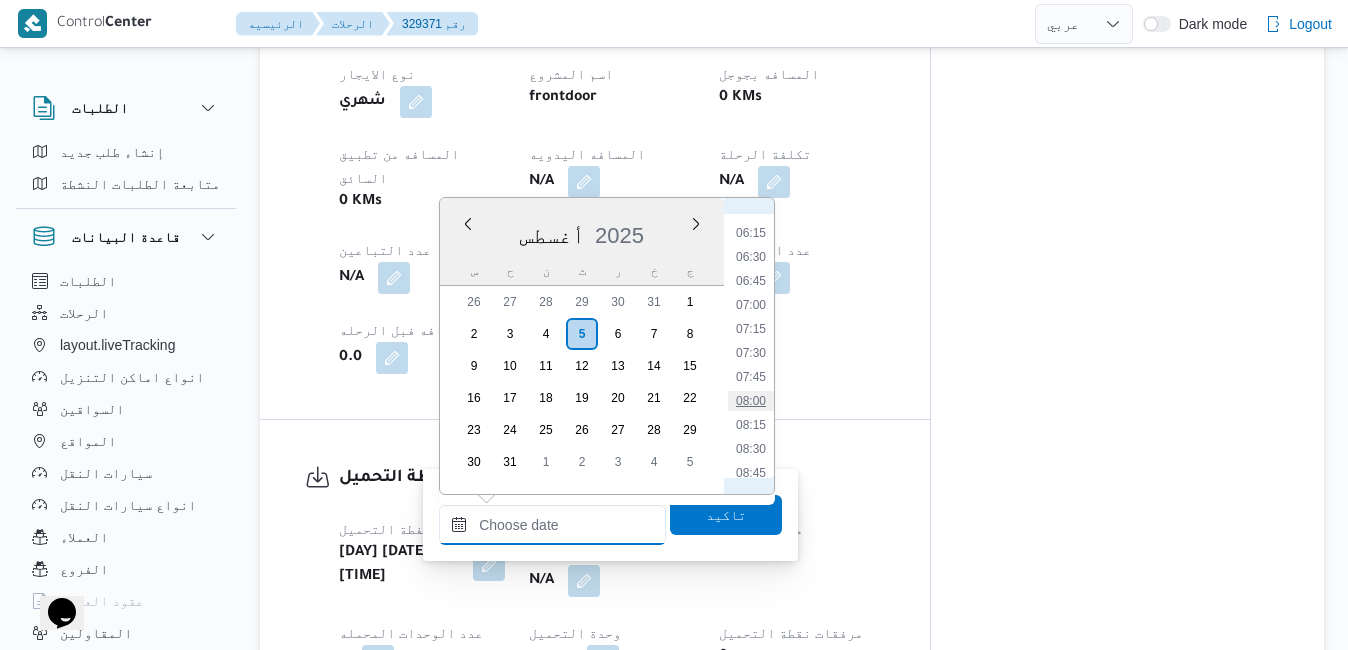 type on "[DATE] [TIME]" 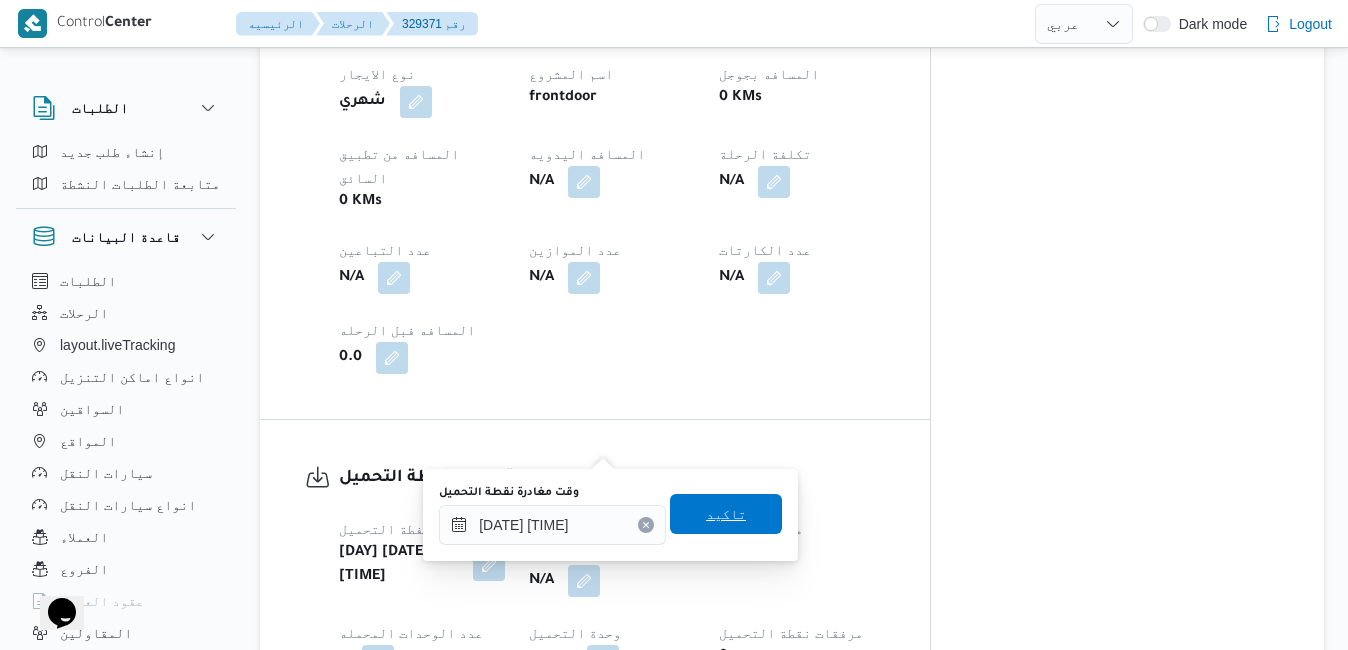 click on "تاكيد" at bounding box center [726, 514] 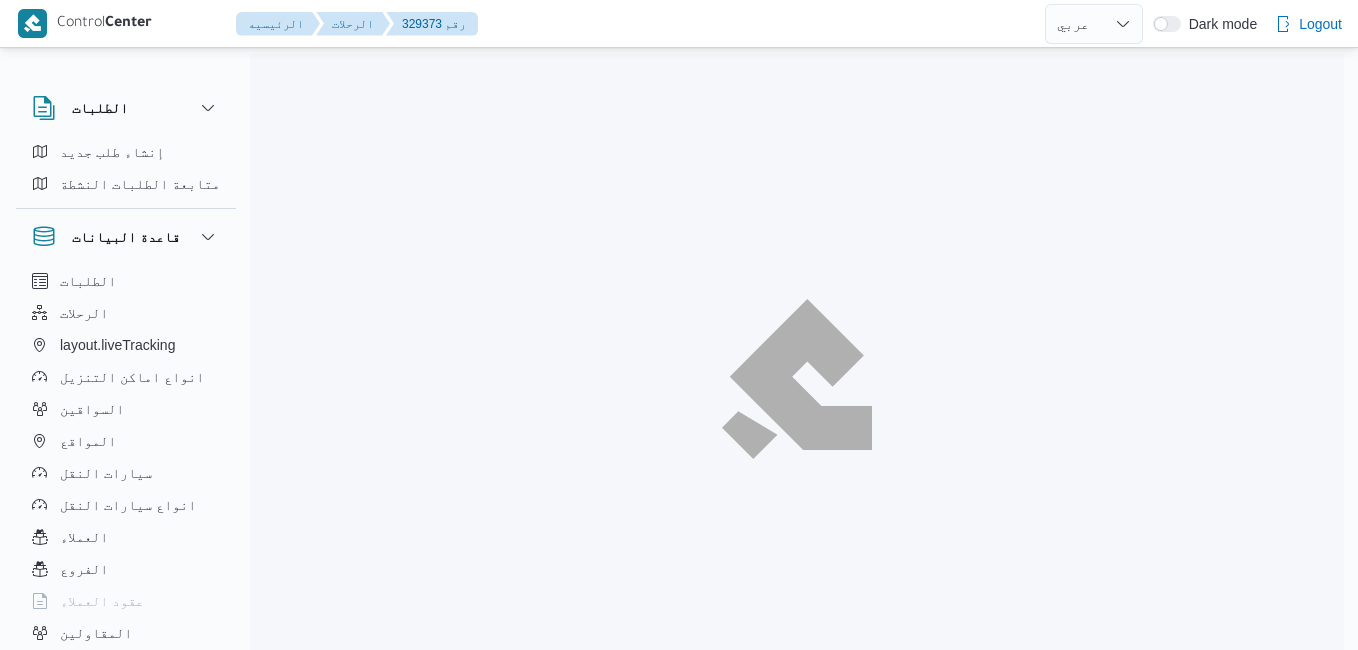 select on "ar" 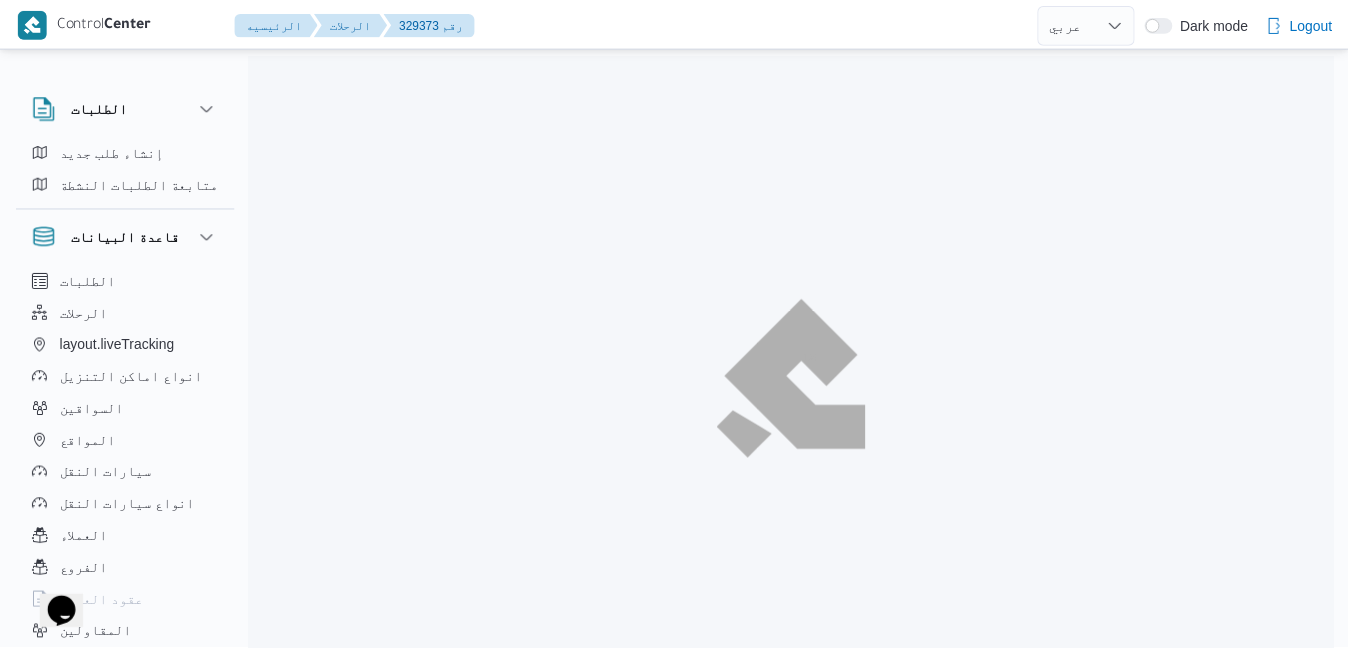 scroll, scrollTop: 0, scrollLeft: 0, axis: both 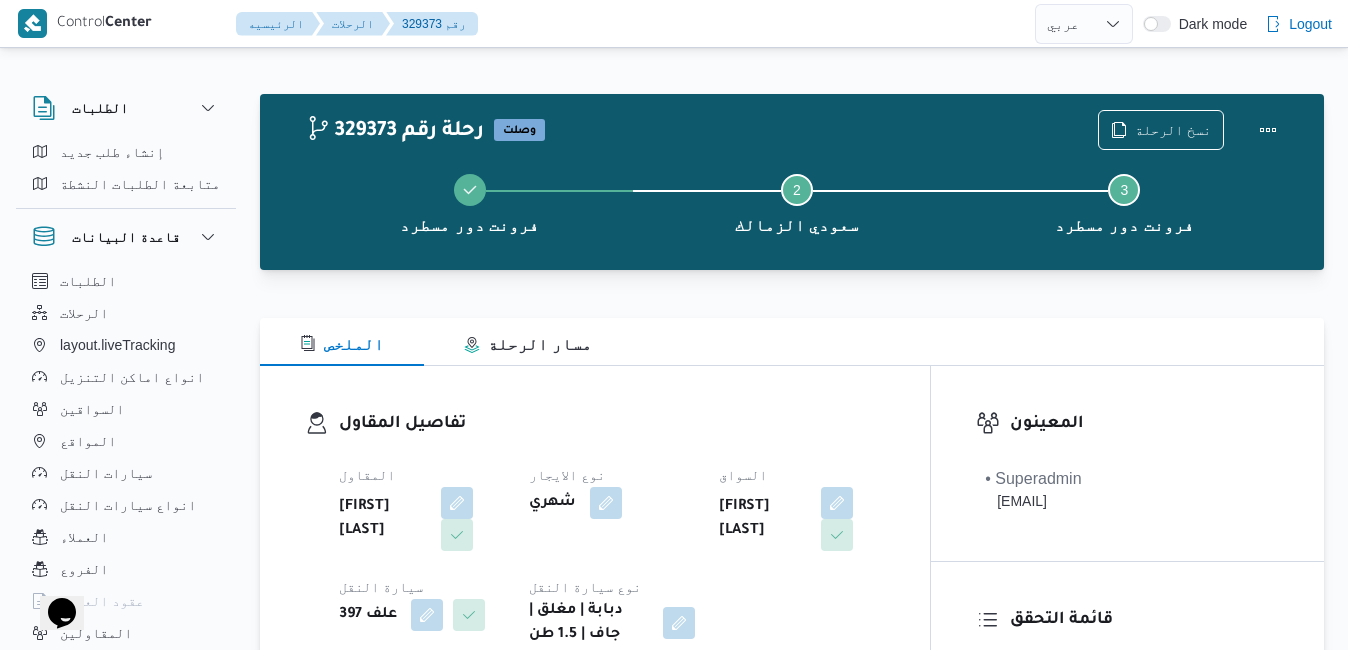 click on "تفاصيل المقاول المقاول [FIRST] [LAST] نوع الايجار شهري السواق [FIRST] [LAST] سيارة النقل علف 397 نوع سيارة النقل دبابة | مغلق | جاف | 1.5 طن" at bounding box center (612, 529) 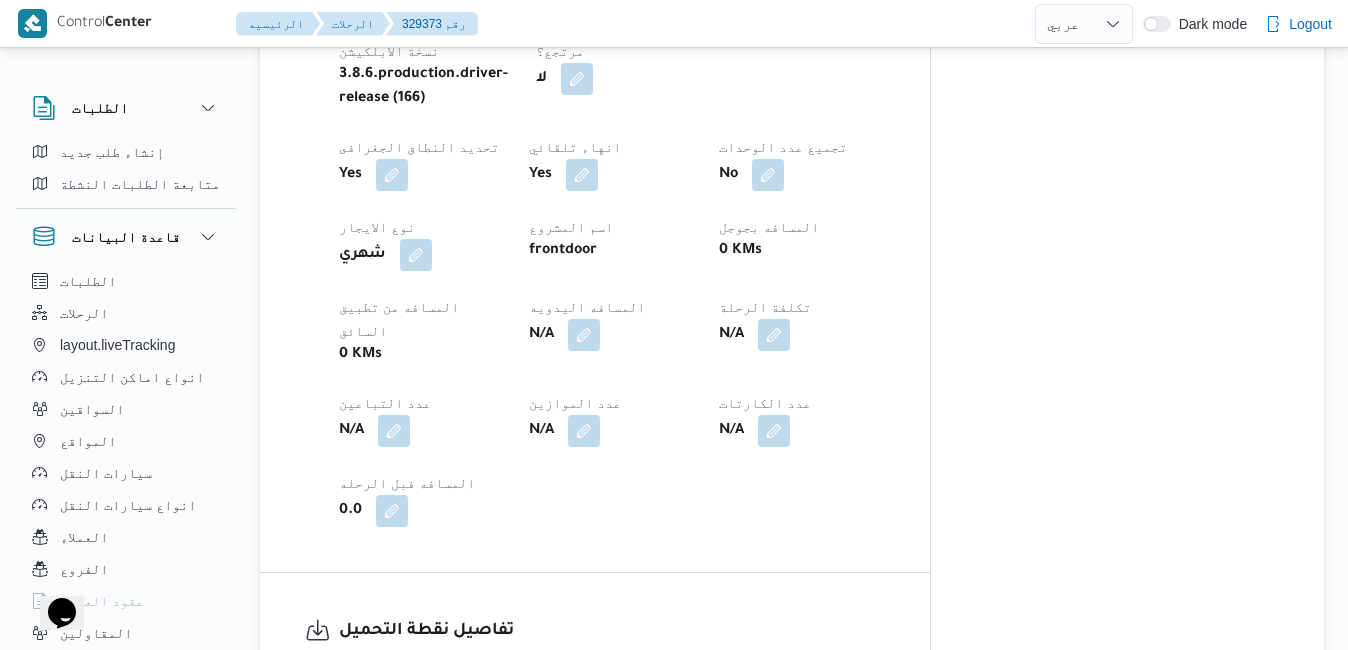 scroll, scrollTop: 960, scrollLeft: 0, axis: vertical 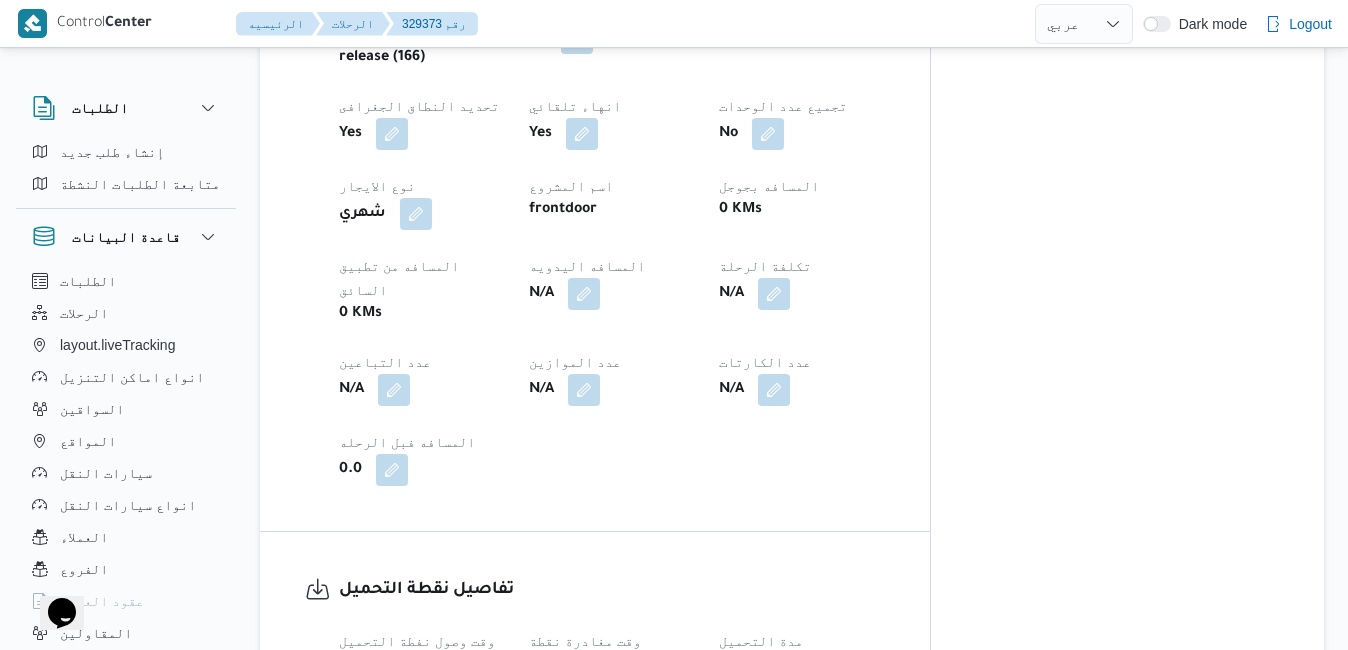 click at bounding box center (489, 676) 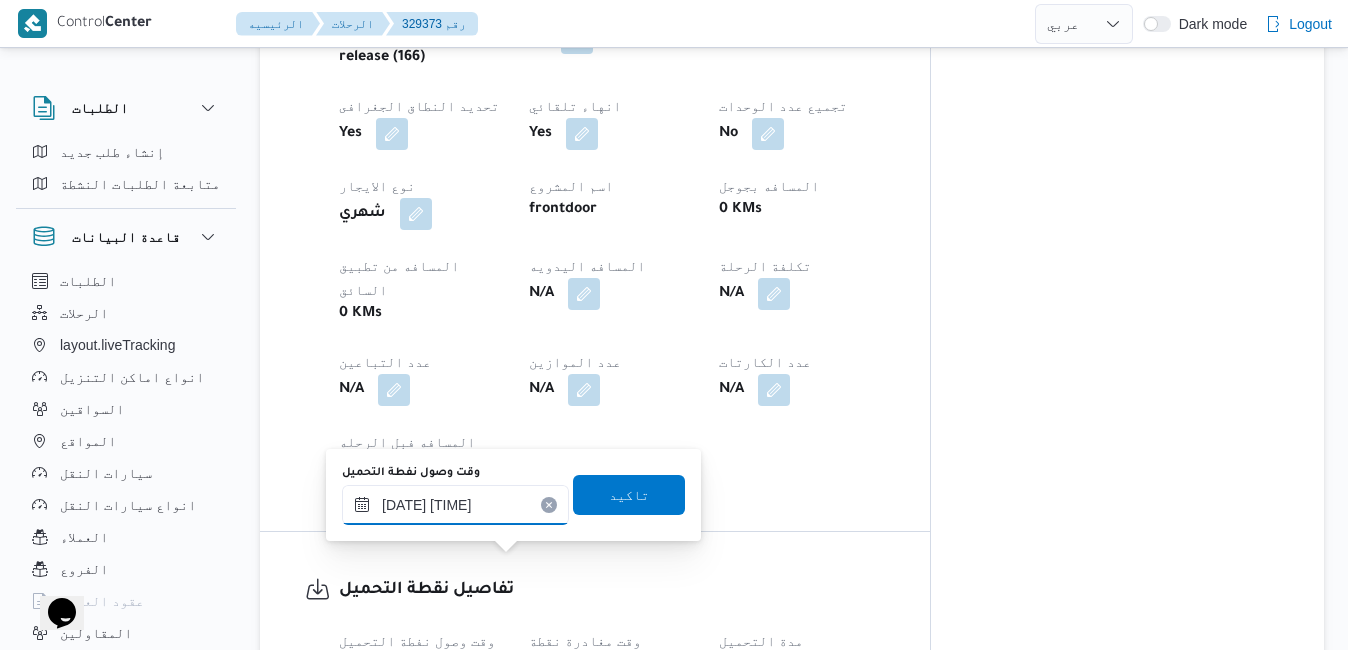 click on "[DATE] [TIME]" at bounding box center (455, 505) 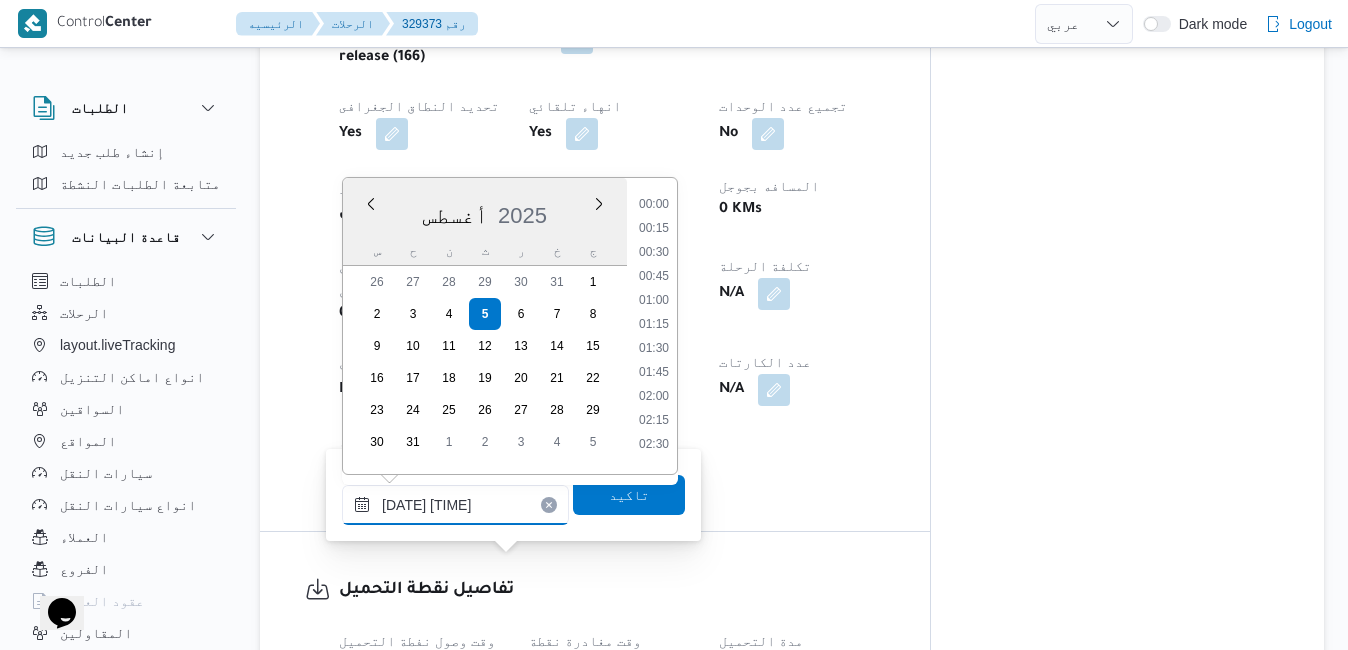 scroll, scrollTop: 630, scrollLeft: 0, axis: vertical 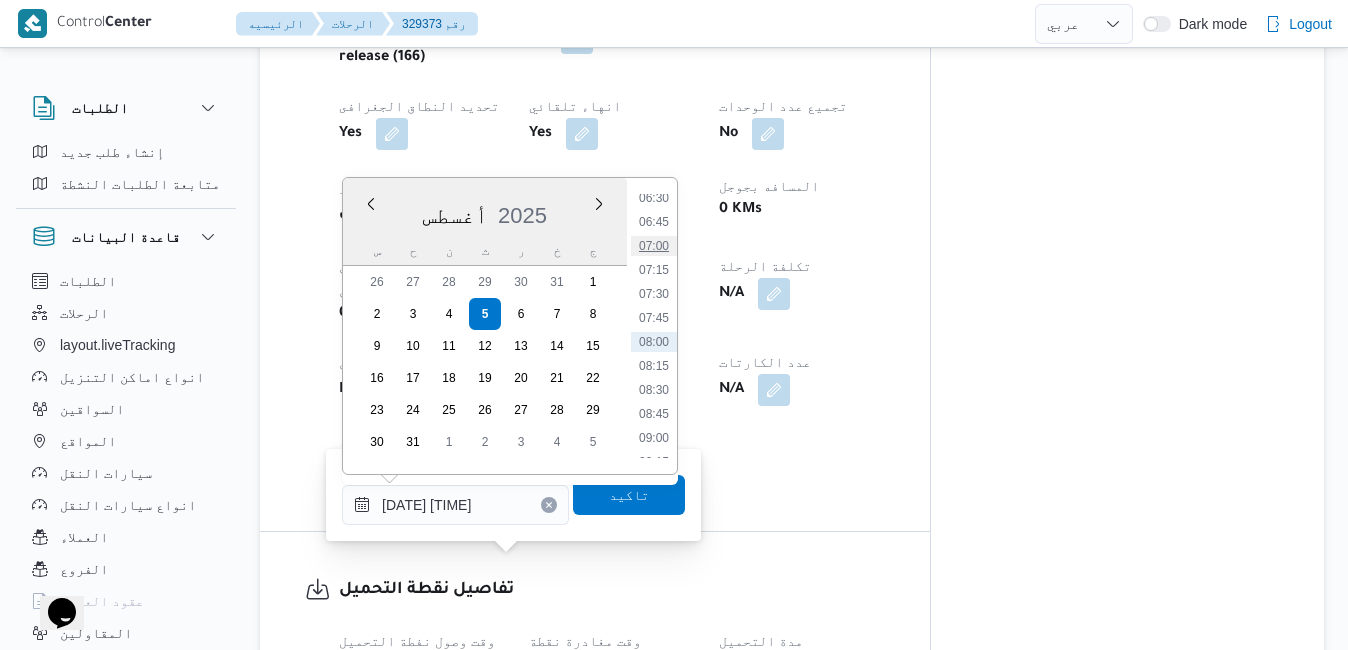 click on "07:00" at bounding box center [654, 246] 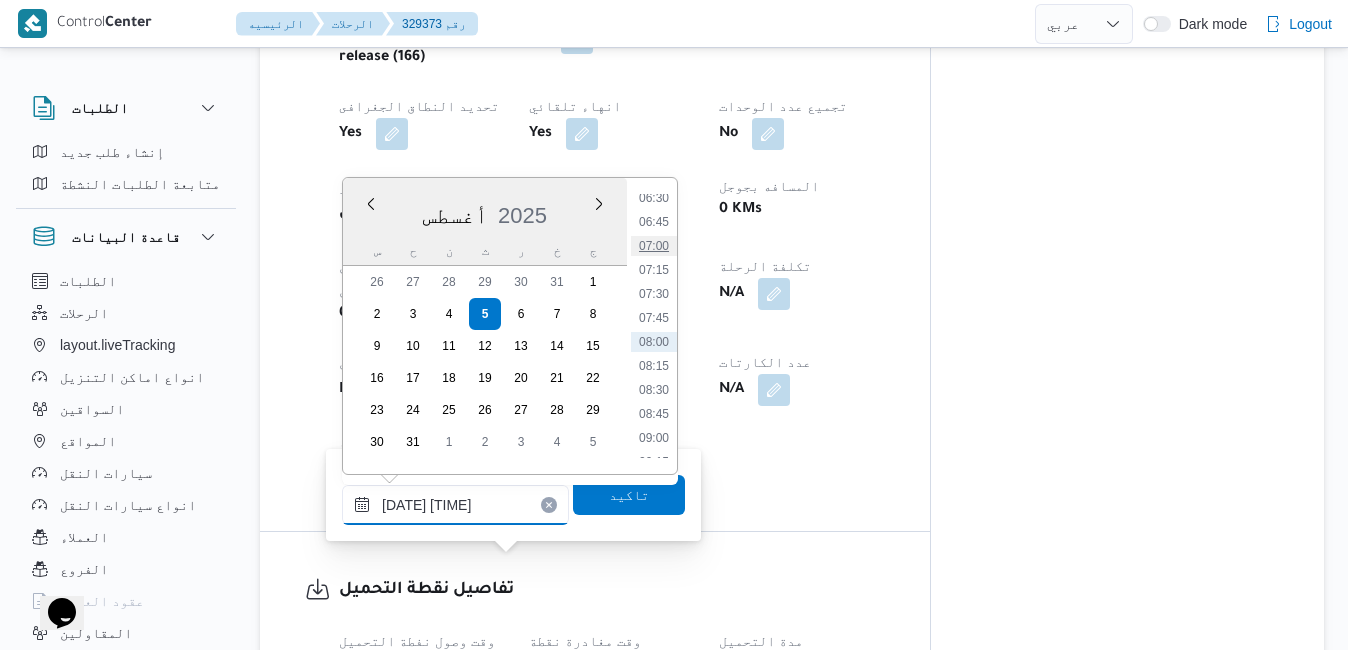 type on "[DATE] [TIME]" 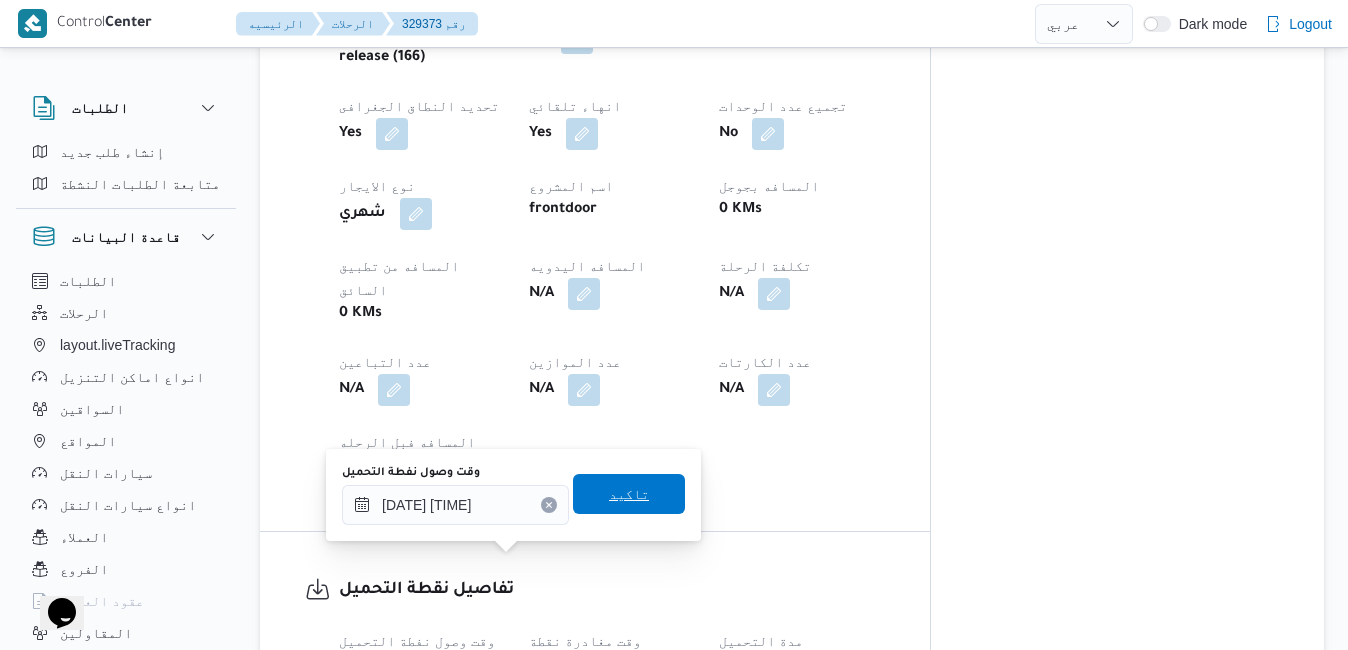 click on "تاكيد" at bounding box center (629, 494) 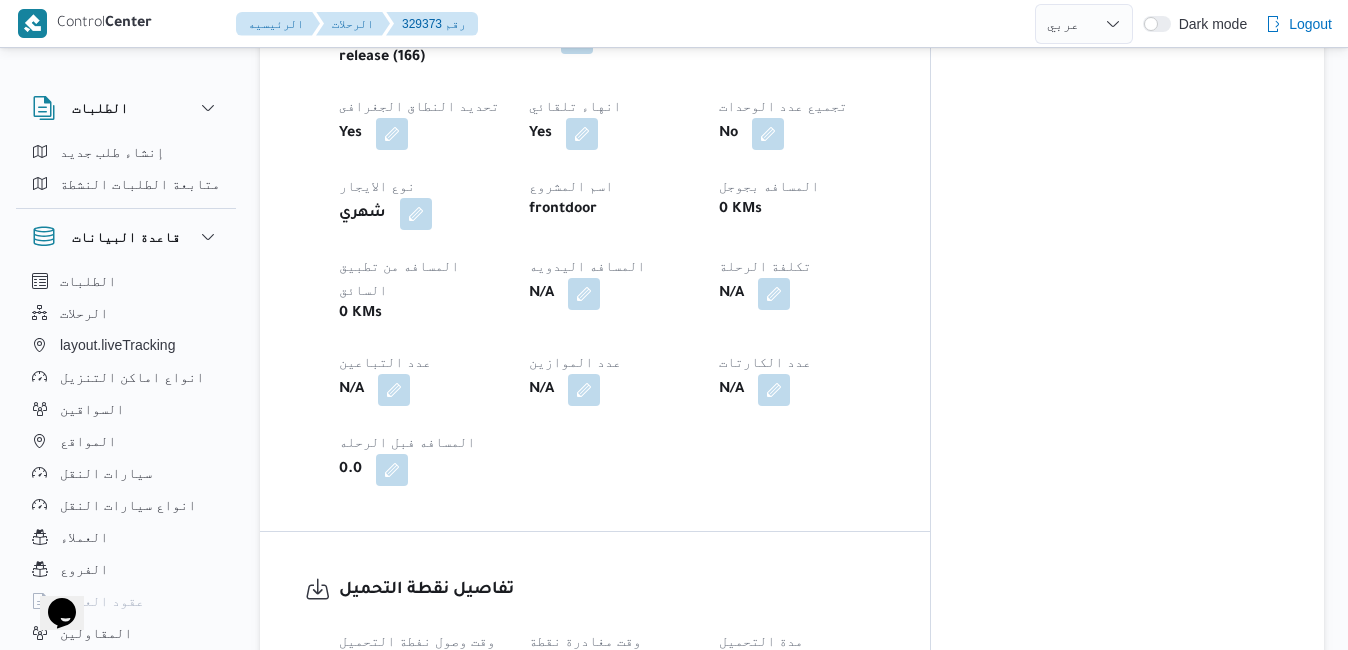 click at bounding box center (584, 692) 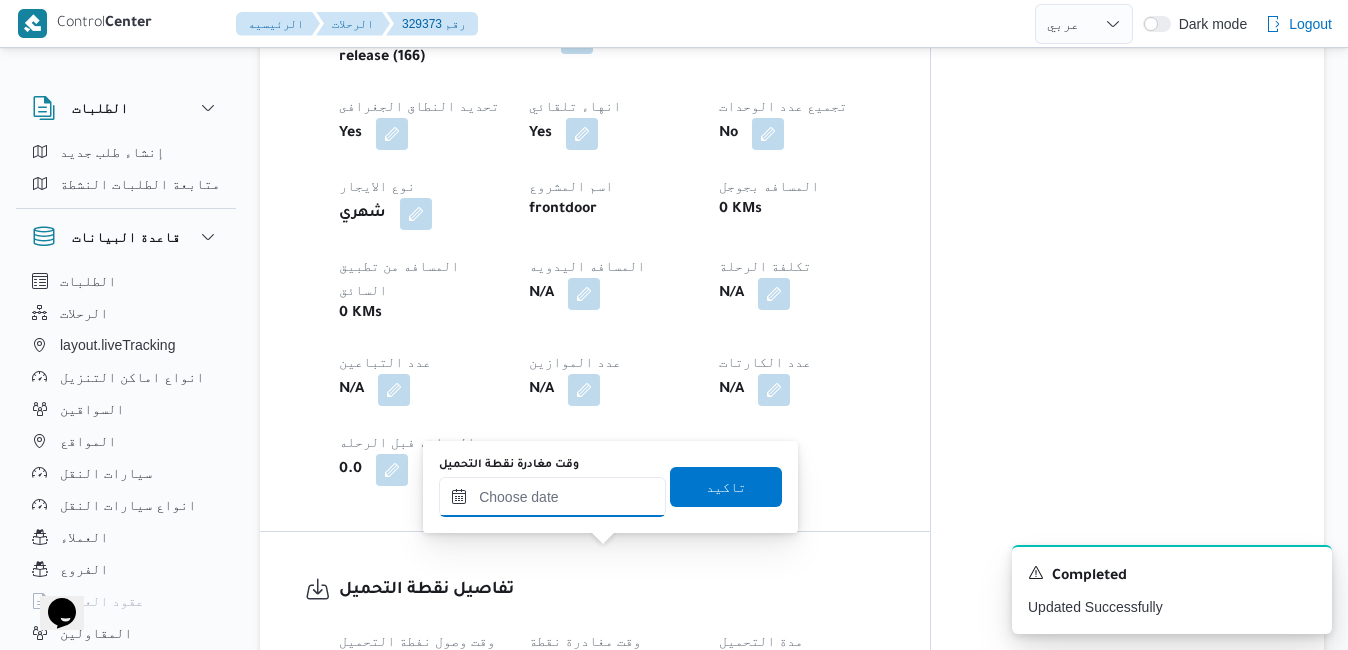 click on "وقت مغادرة نقطة التحميل" at bounding box center [552, 497] 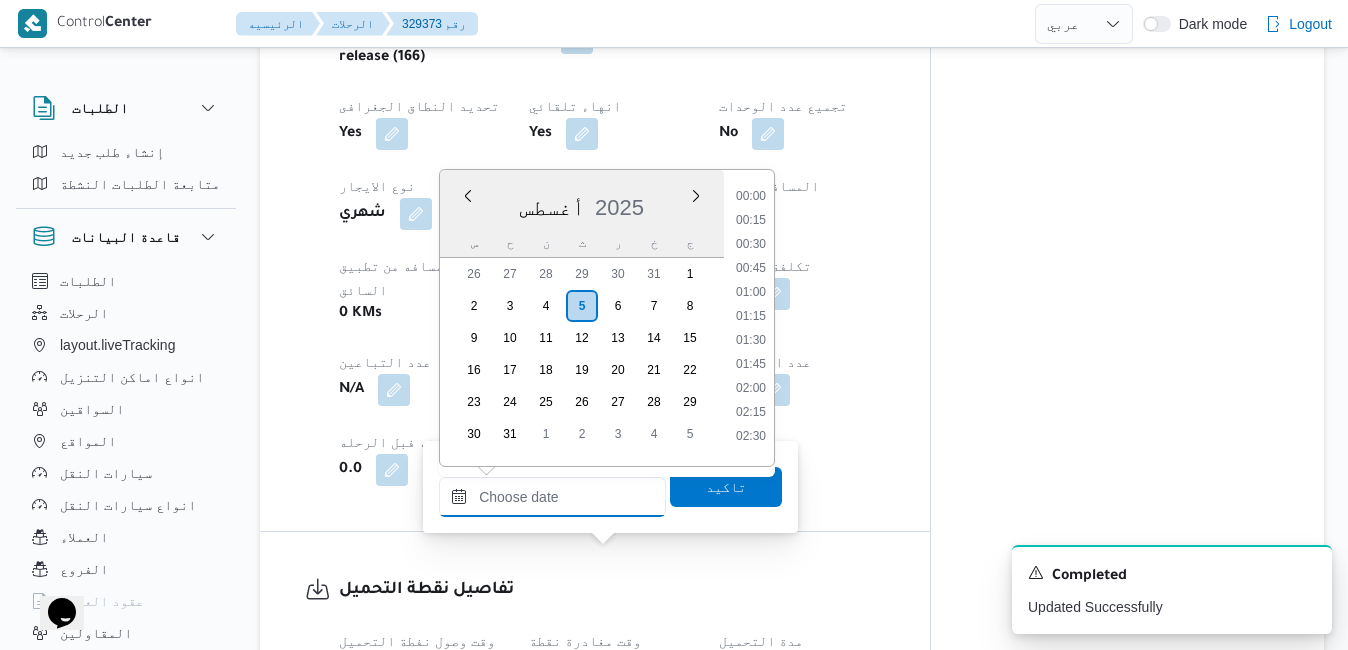 scroll, scrollTop: 822, scrollLeft: 0, axis: vertical 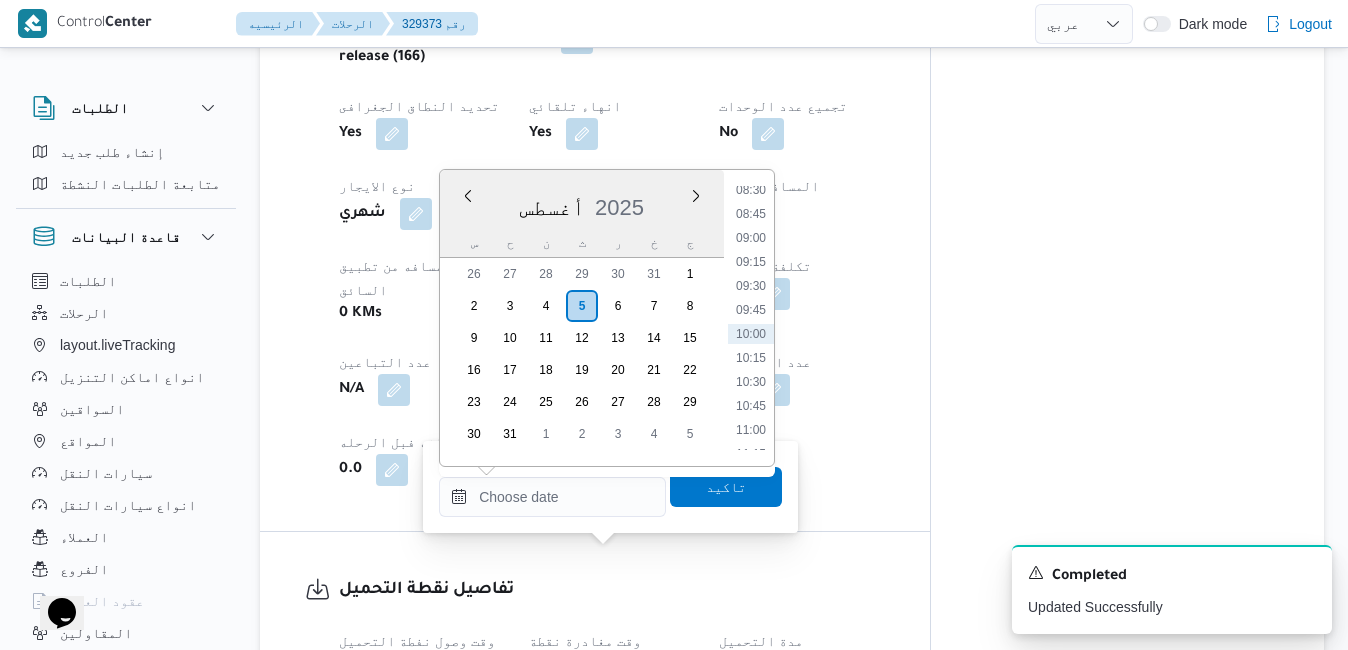 click on "[DATE]" at bounding box center [582, 203] 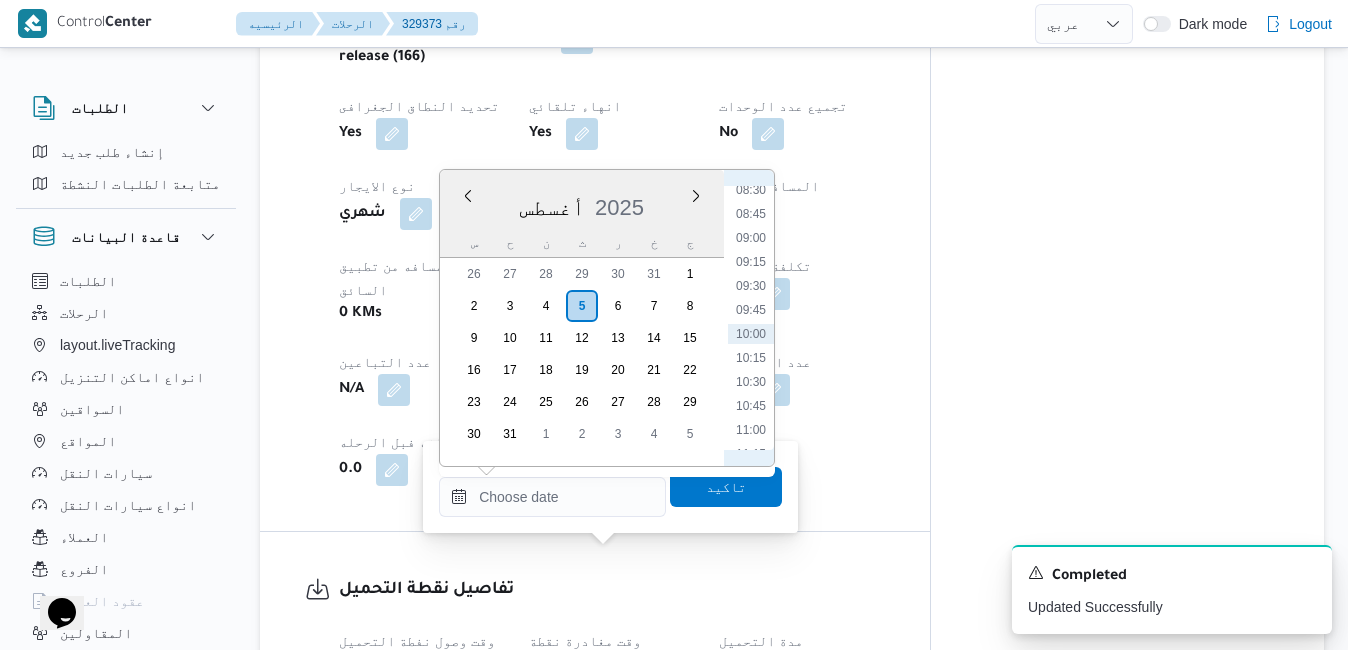 scroll, scrollTop: 591, scrollLeft: 0, axis: vertical 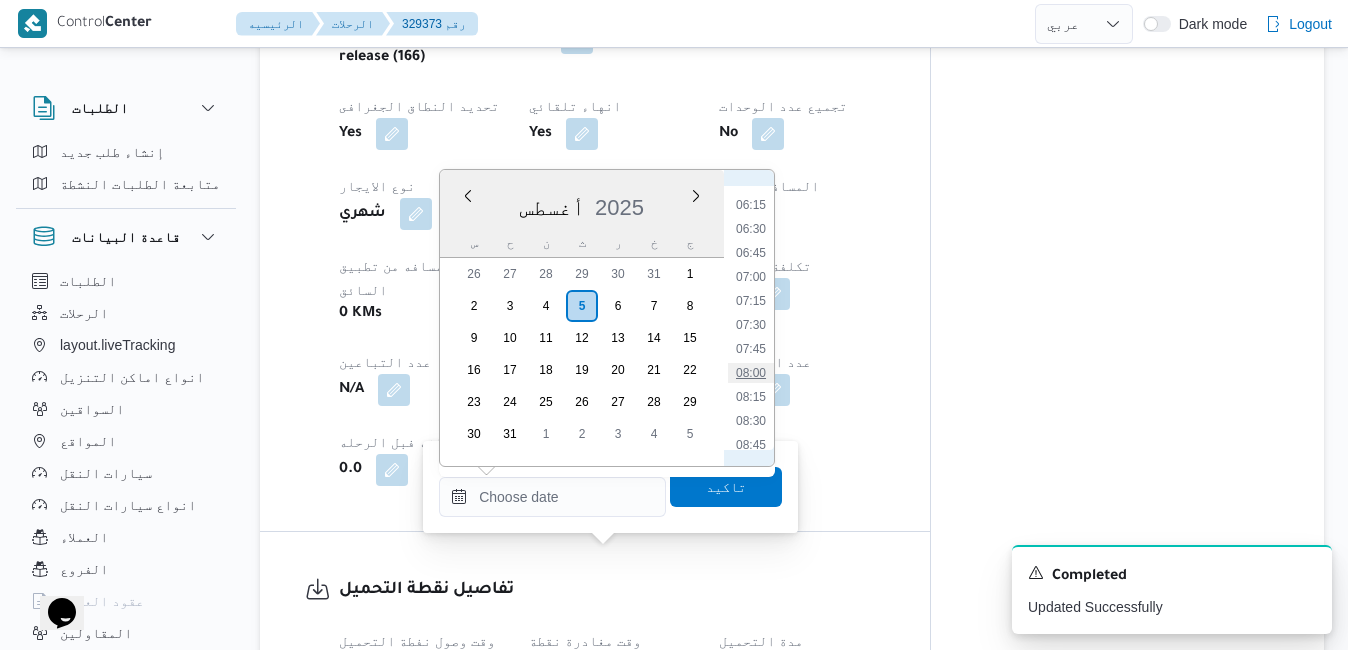 click on "08:00" at bounding box center [751, 373] 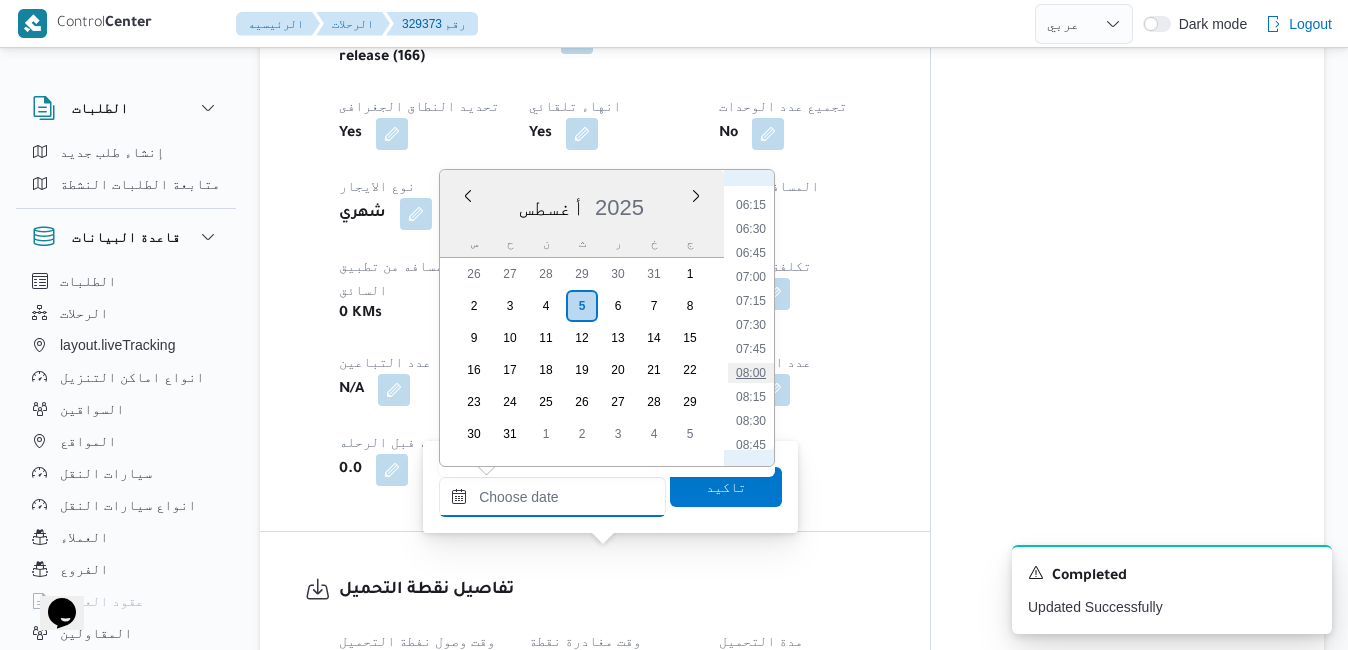 type on "[DATE] [TIME]" 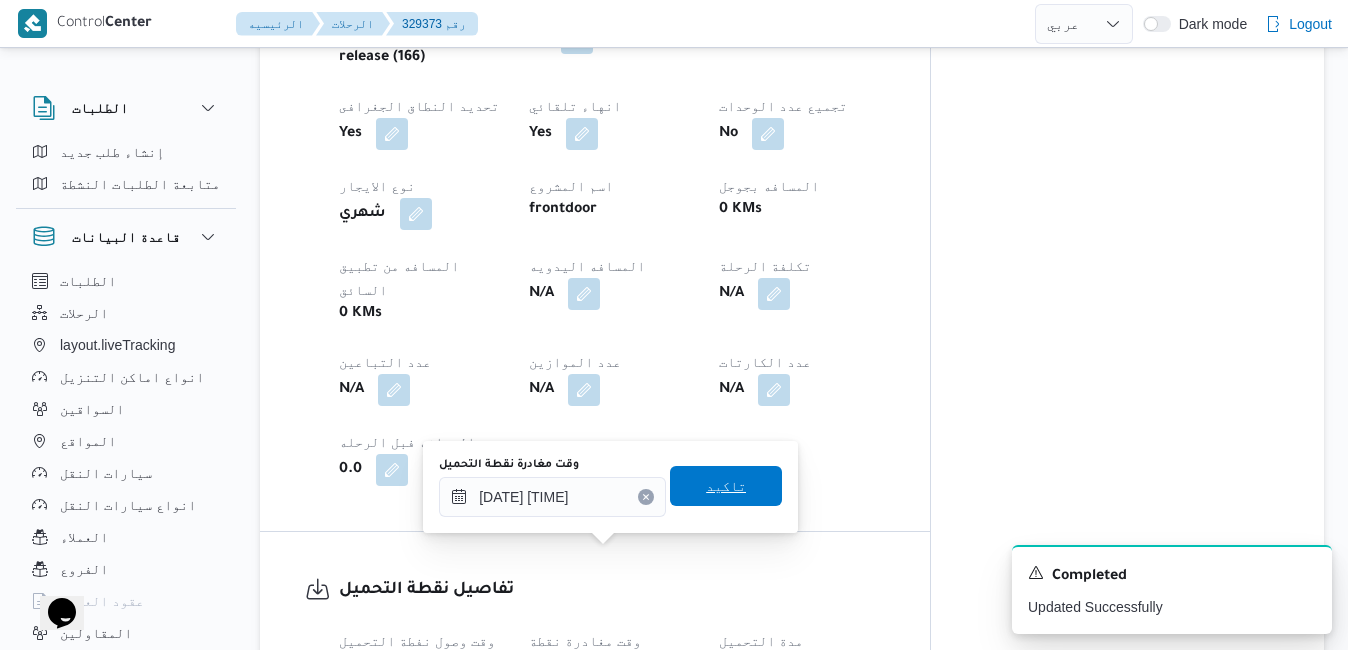 click on "تاكيد" at bounding box center [726, 486] 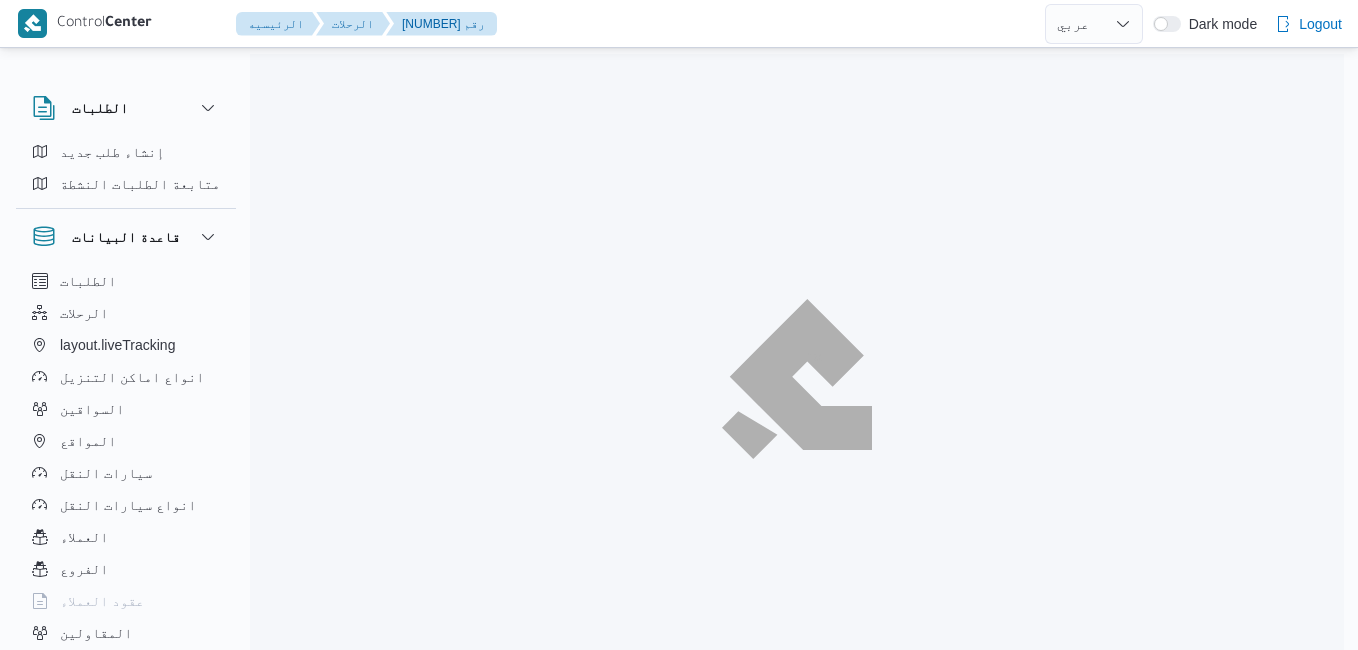 select on "ar" 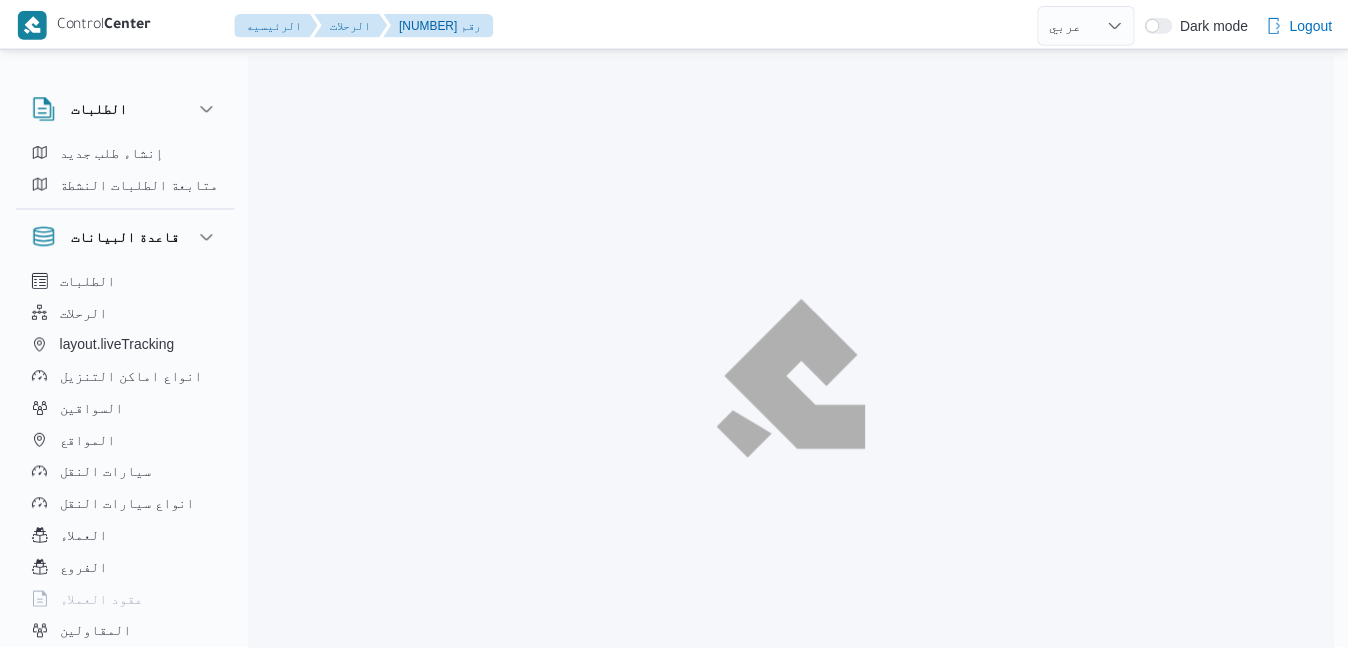 scroll, scrollTop: 0, scrollLeft: 0, axis: both 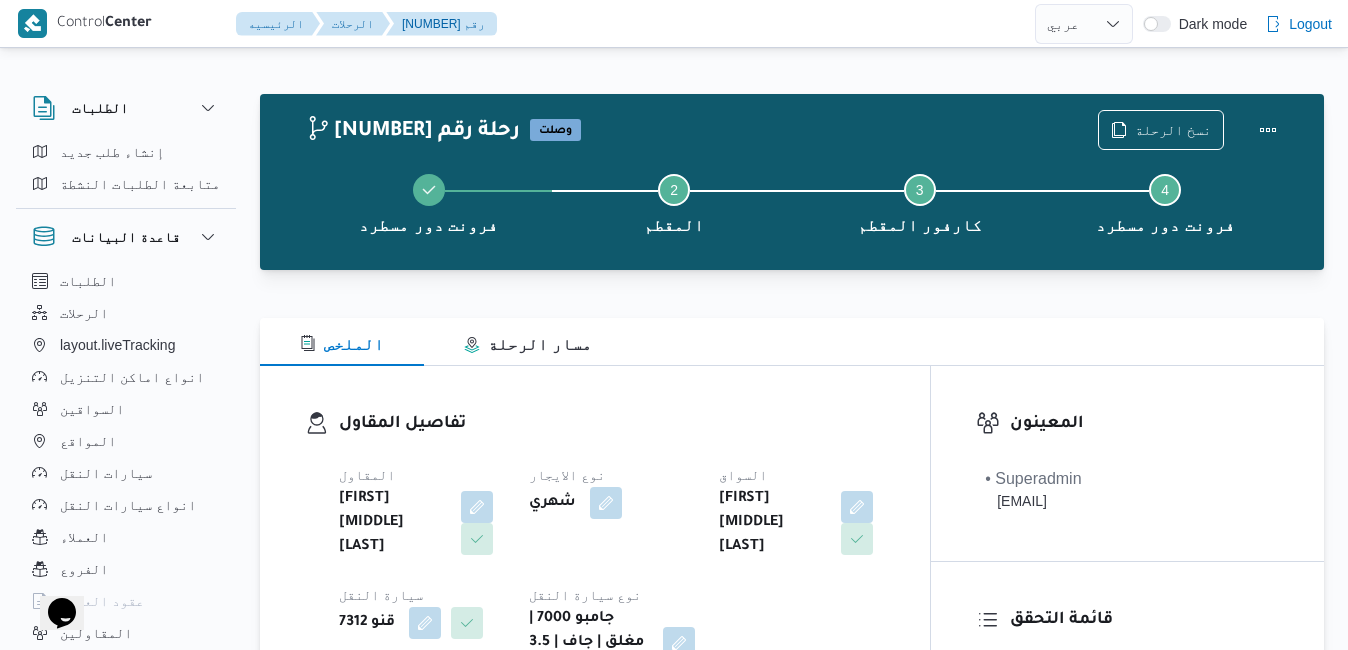 click on "الملخص مسار الرحلة" at bounding box center (792, 342) 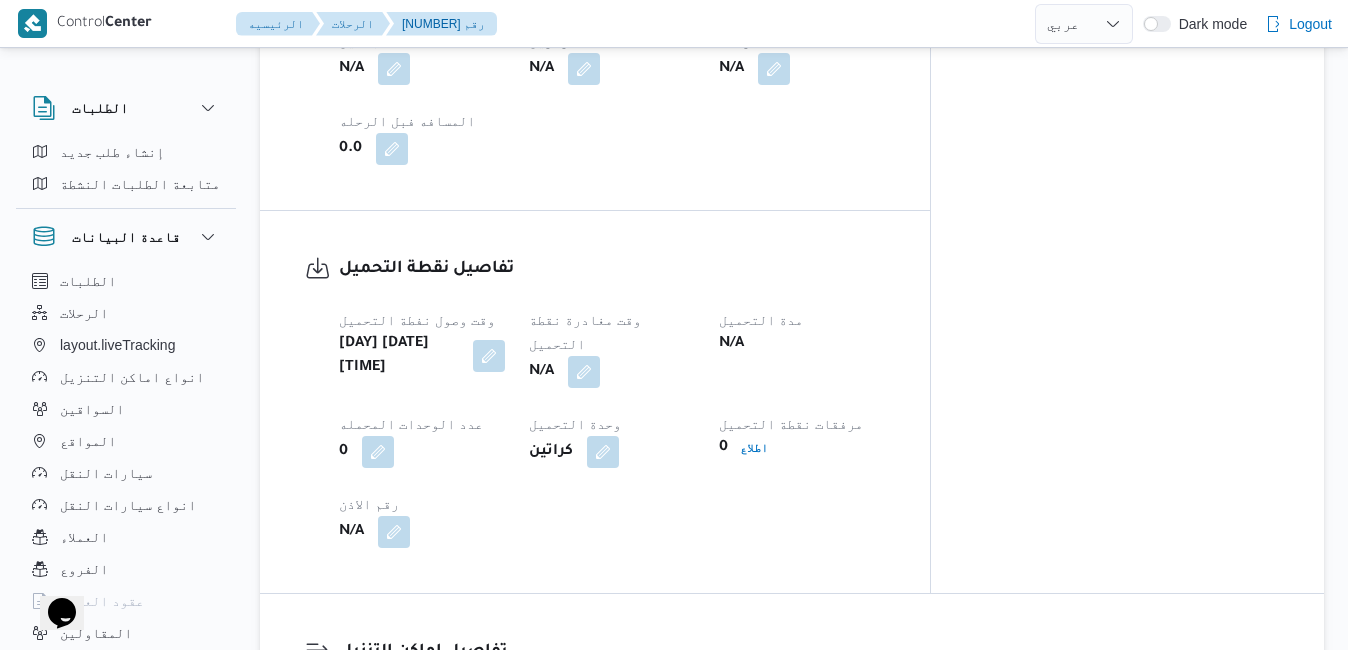scroll, scrollTop: 1280, scrollLeft: 0, axis: vertical 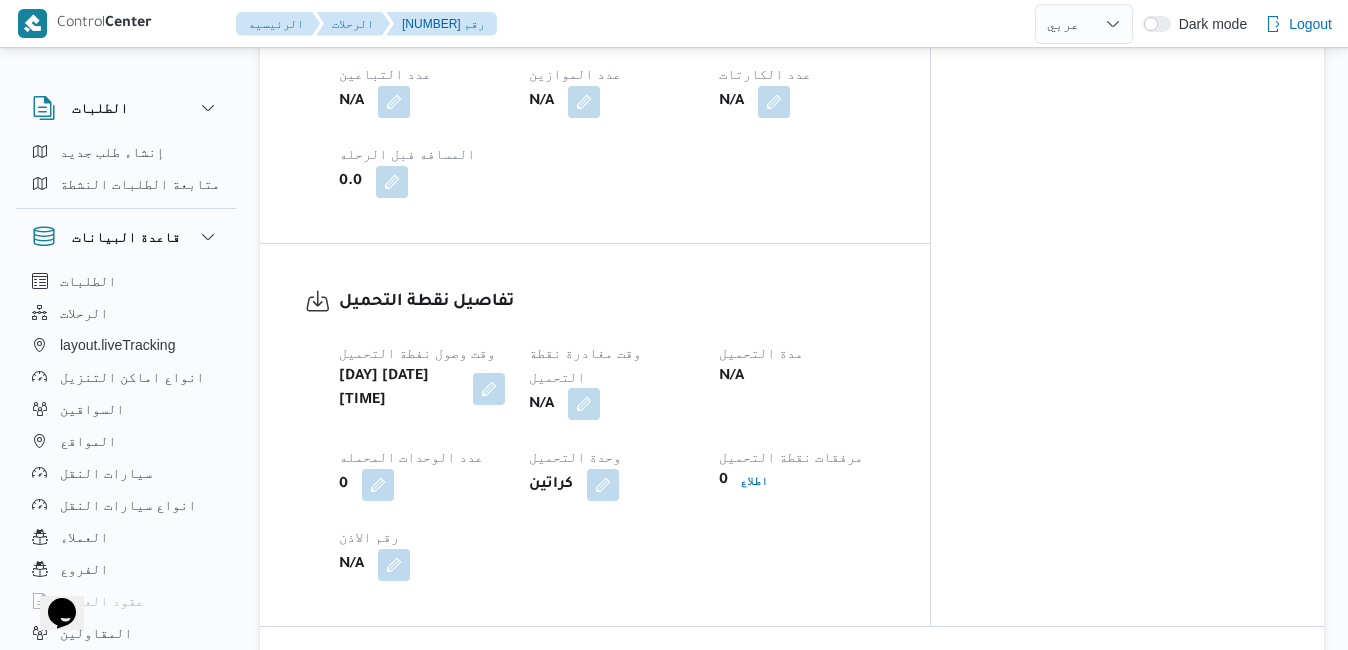 click at bounding box center (584, 404) 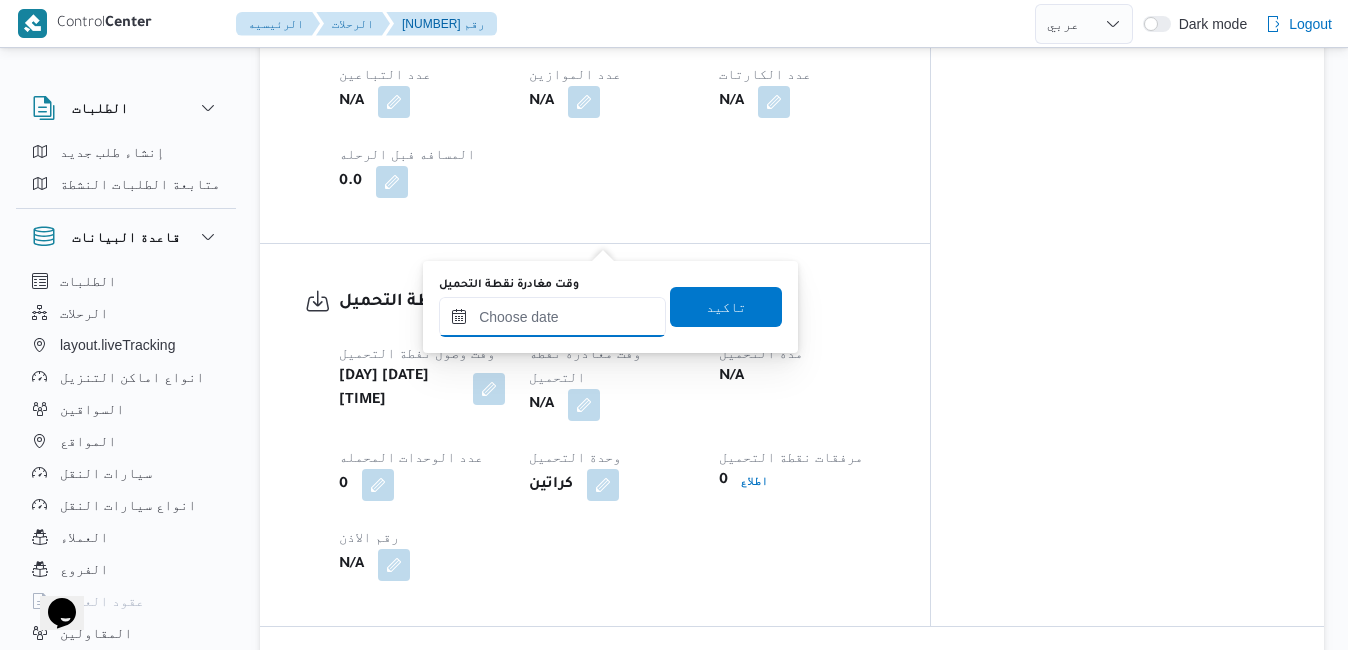 click on "وقت مغادرة نقطة التحميل" at bounding box center [552, 317] 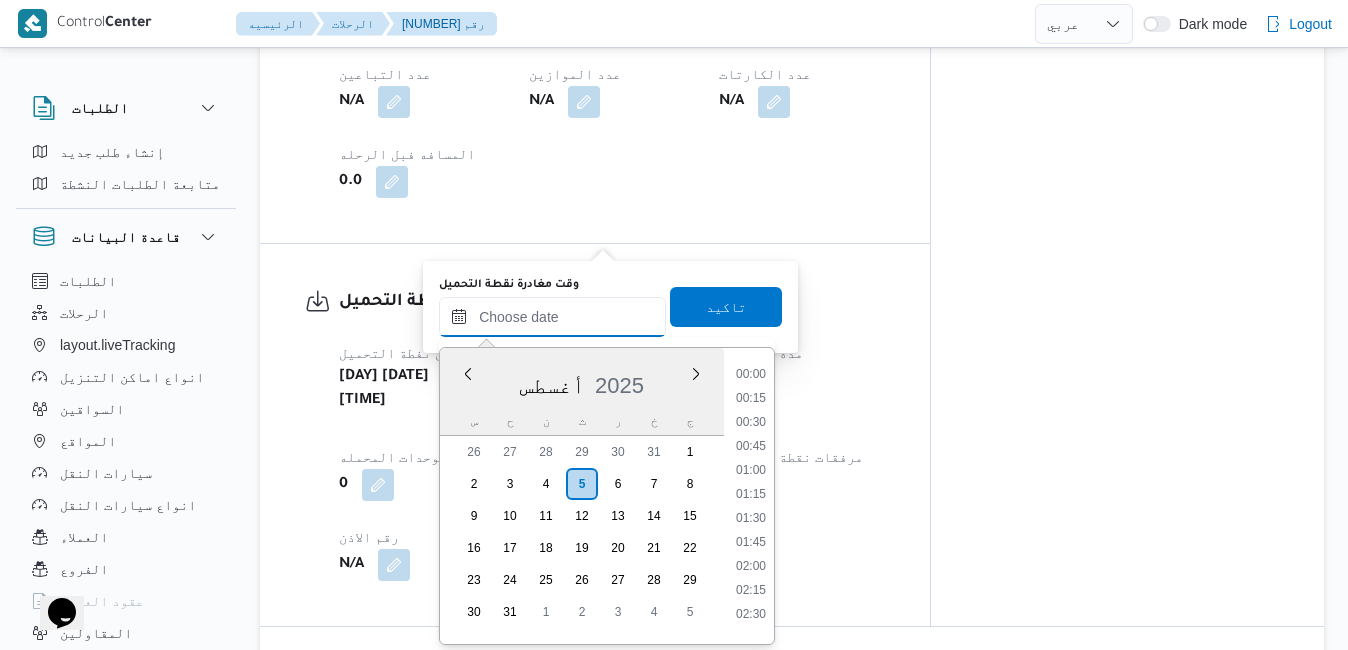 scroll, scrollTop: 822, scrollLeft: 0, axis: vertical 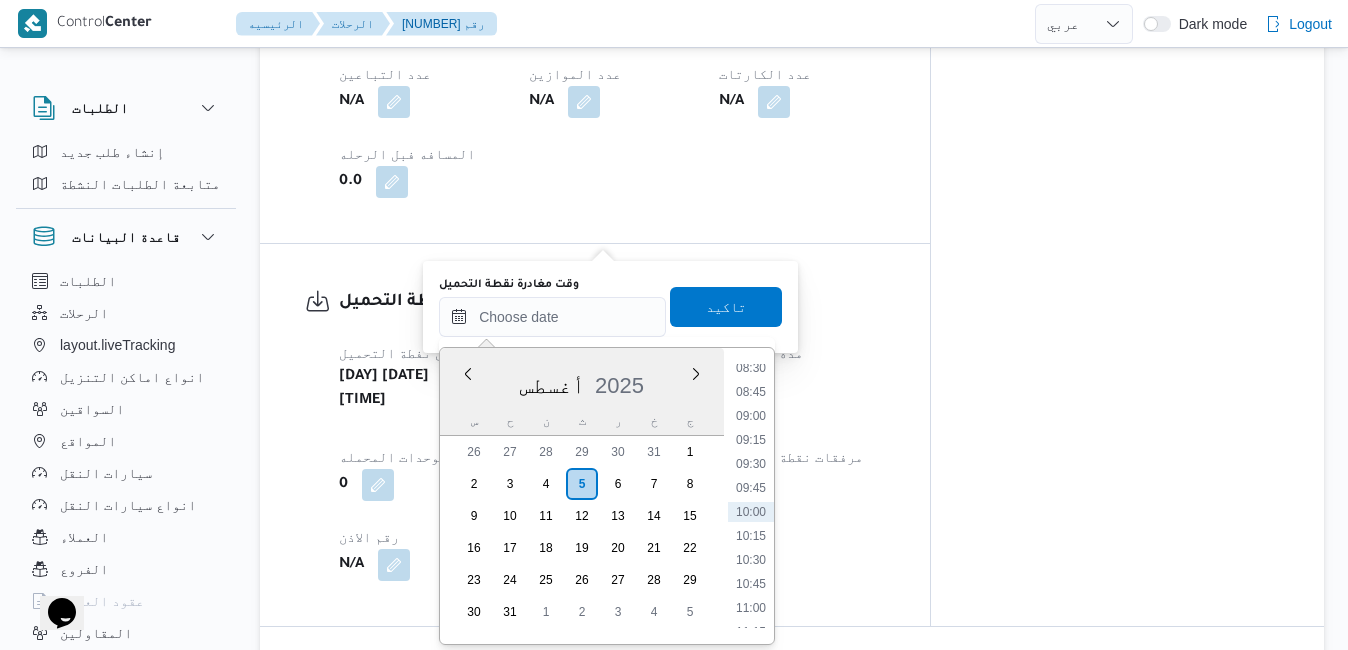 click on "[DATE]" at bounding box center (582, 381) 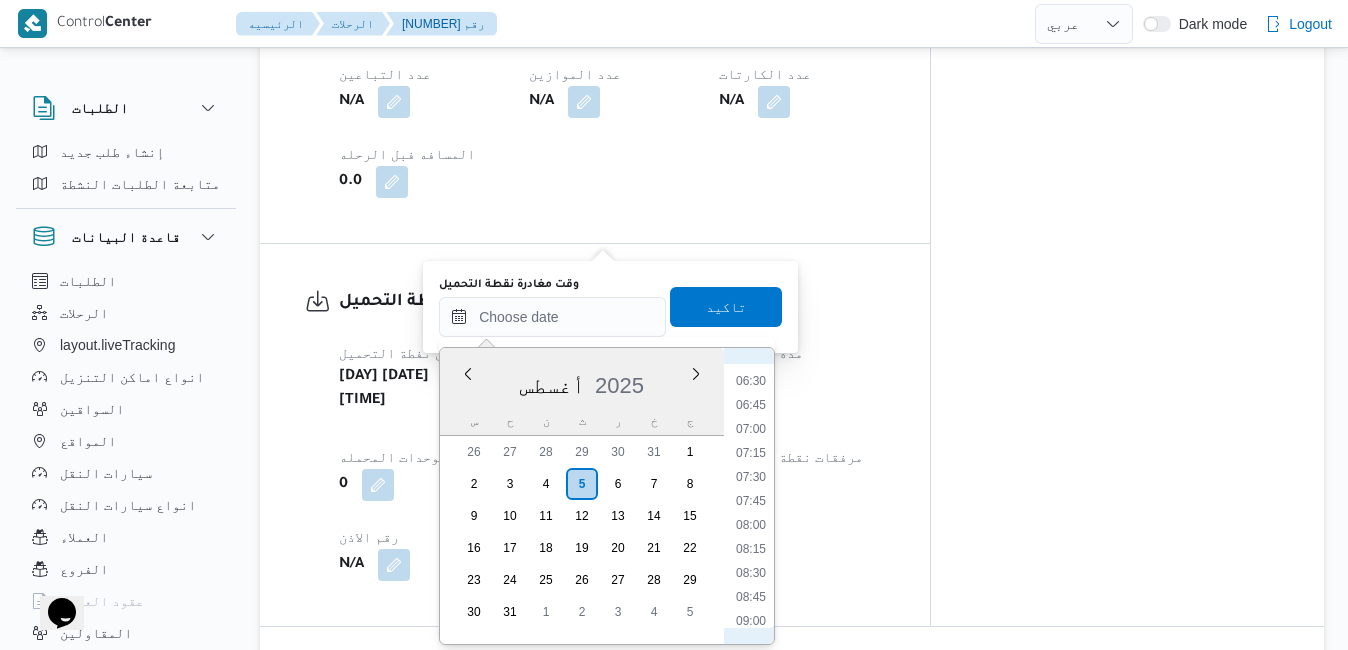 scroll, scrollTop: 591, scrollLeft: 0, axis: vertical 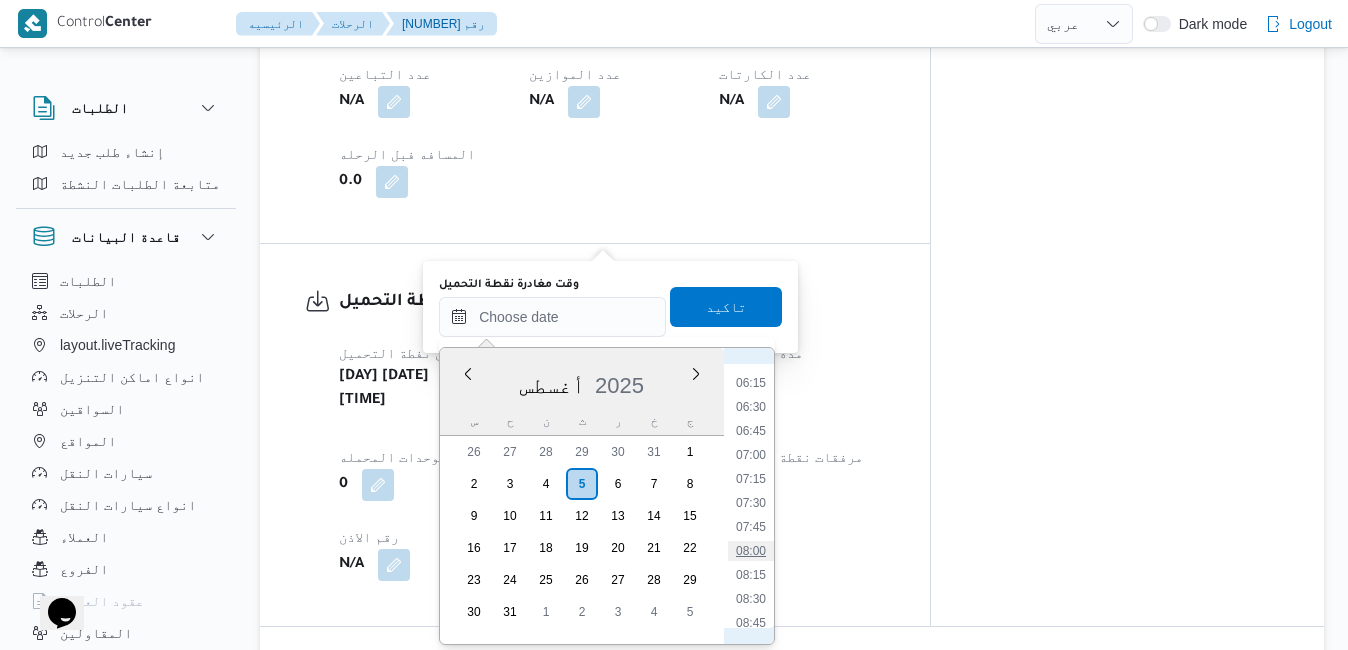 click on "08:00" at bounding box center [751, 551] 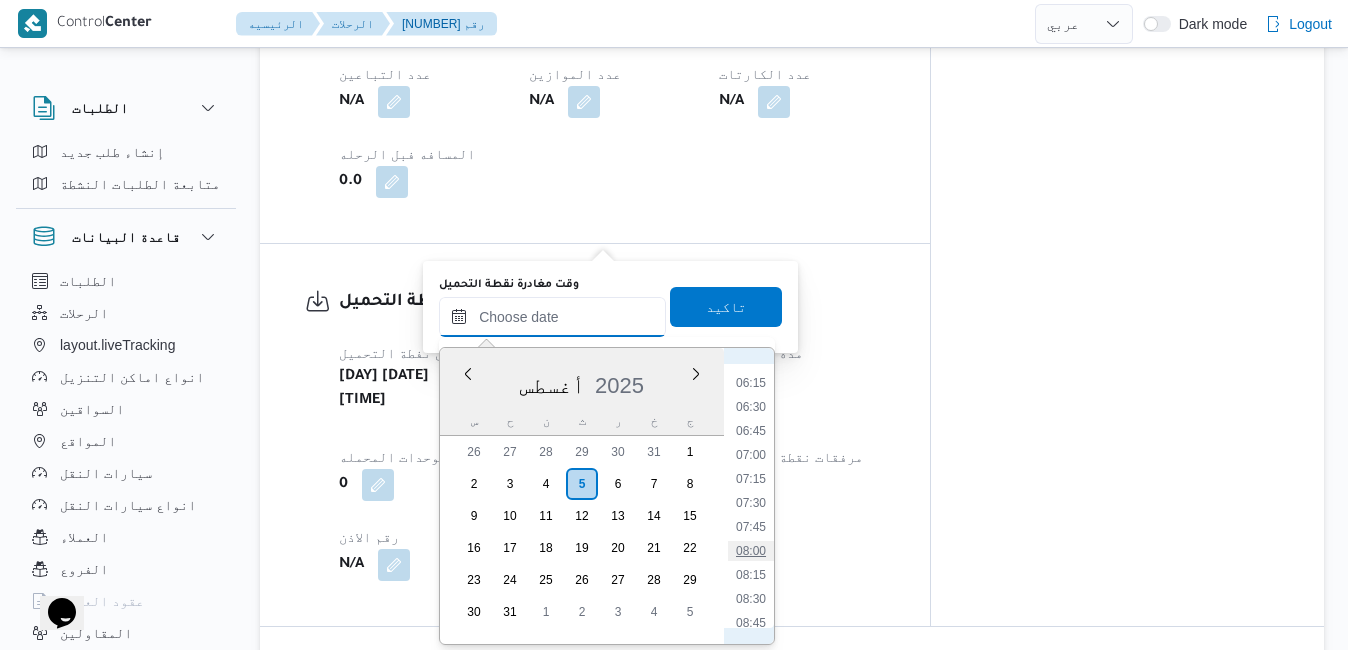 type on "[DATE] [TIME]" 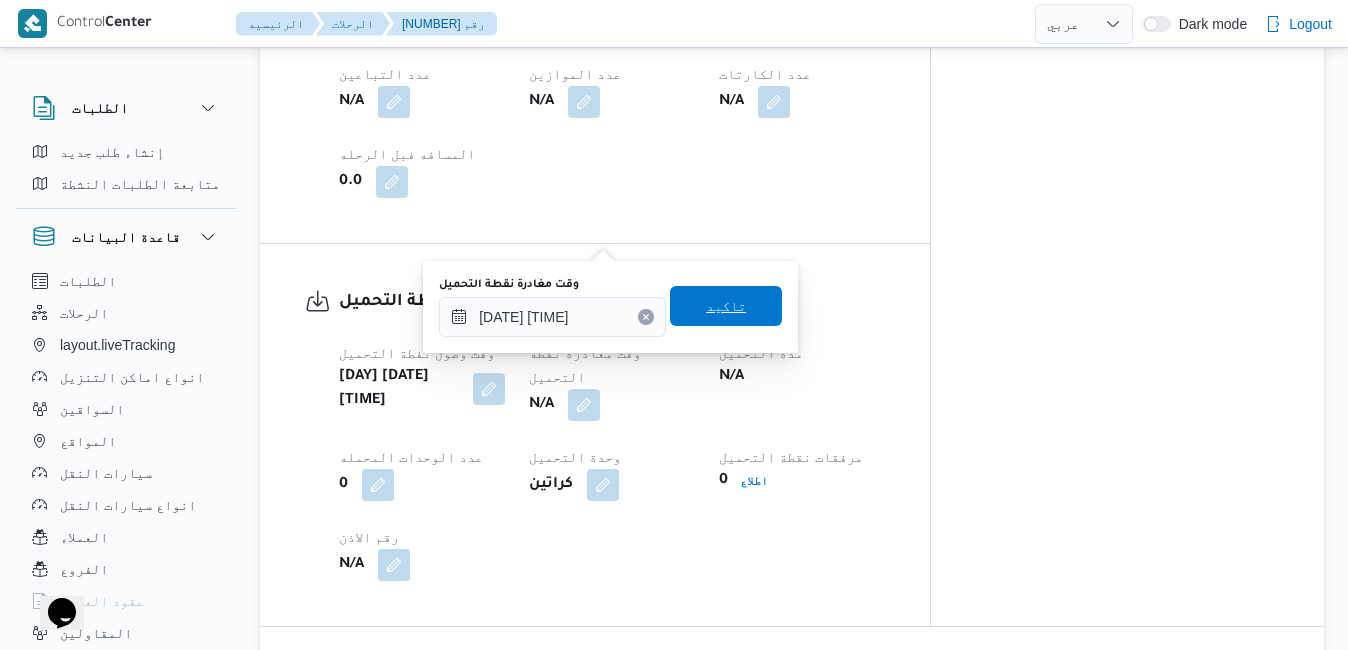 click on "تاكيد" at bounding box center [726, 306] 